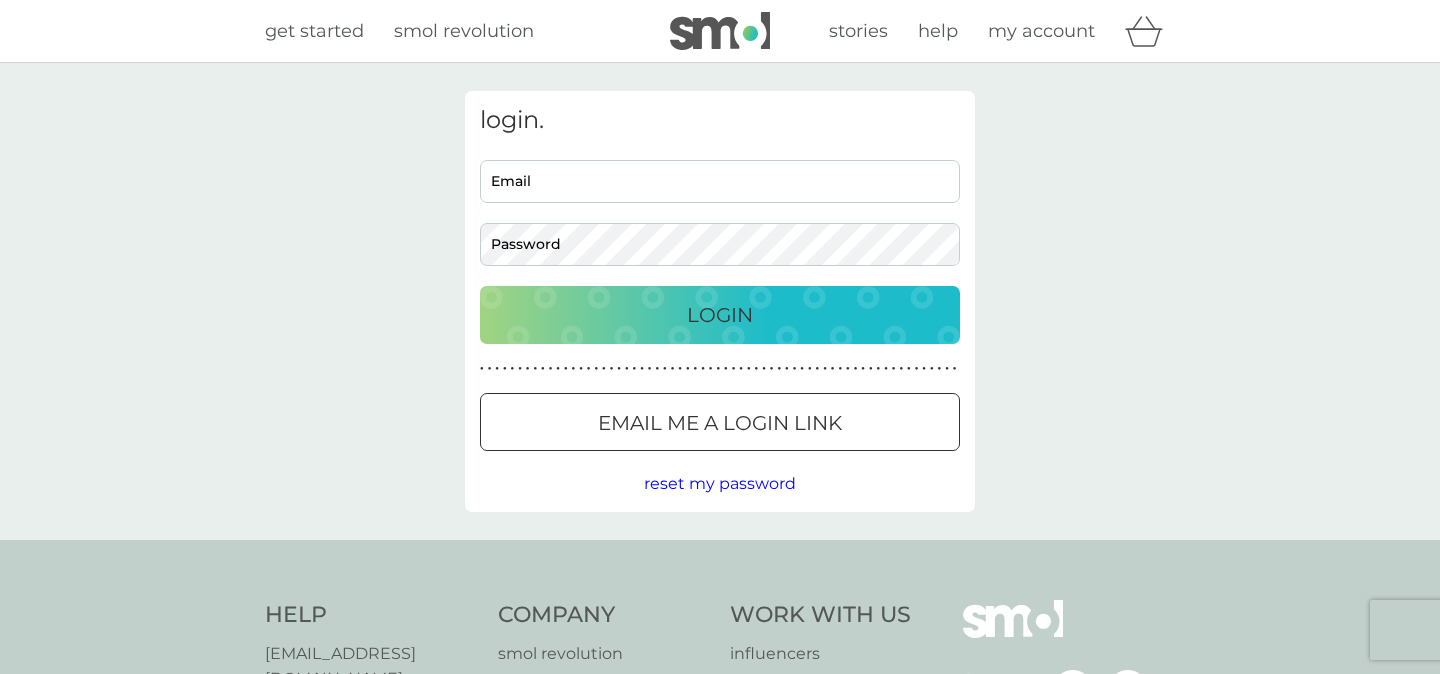 scroll, scrollTop: 0, scrollLeft: 0, axis: both 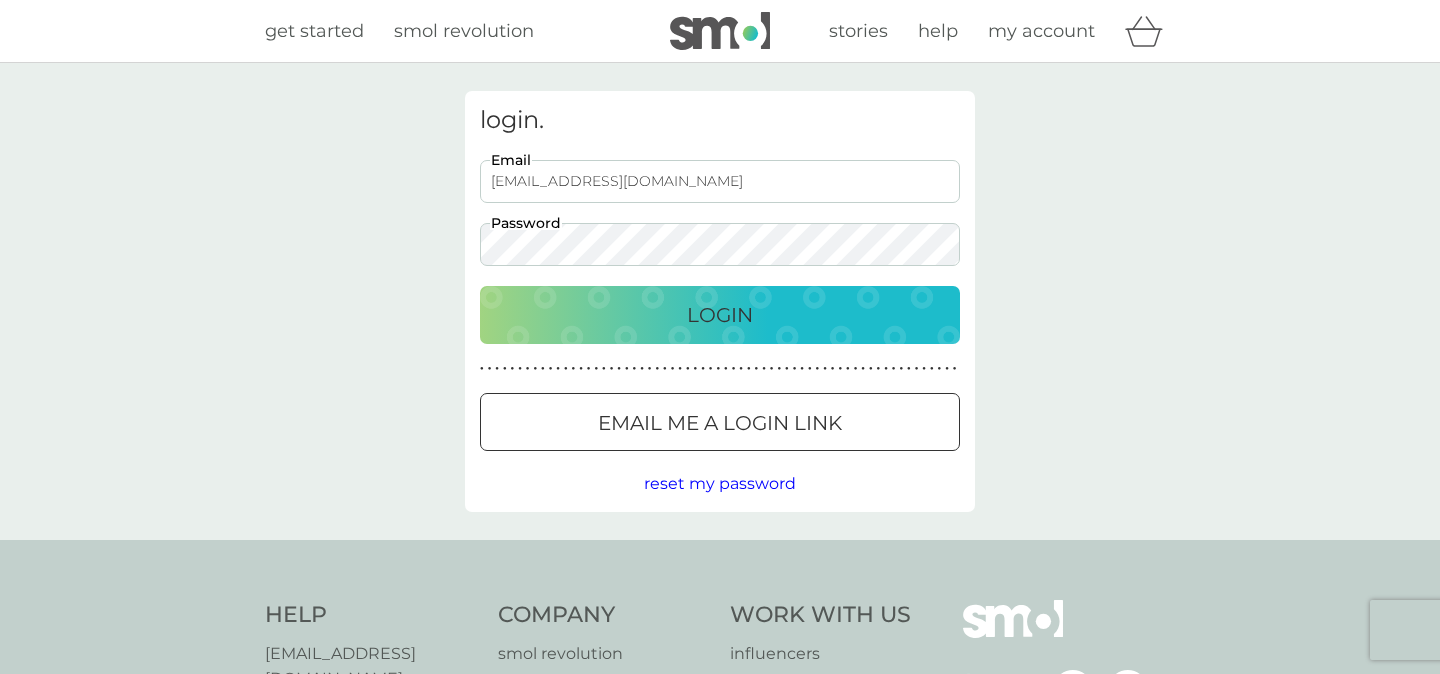 click on "Login" at bounding box center (720, 315) 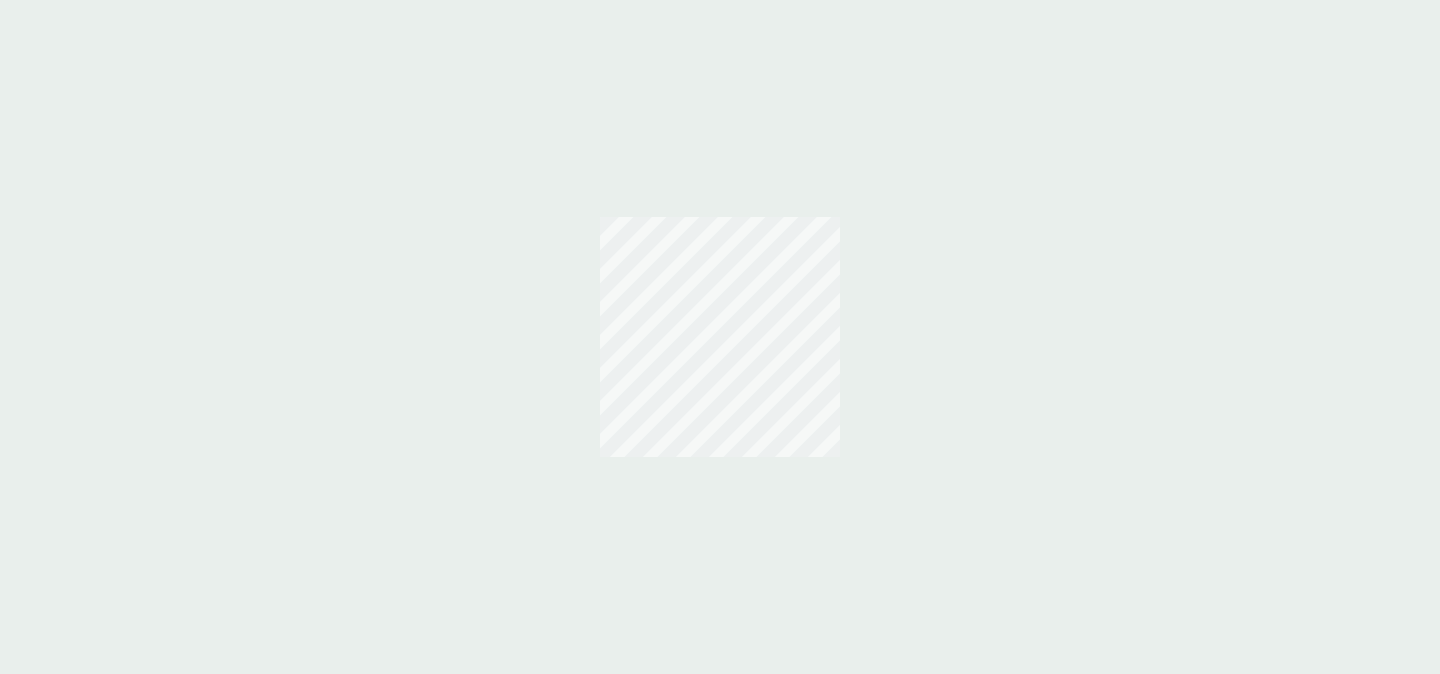 scroll, scrollTop: 0, scrollLeft: 0, axis: both 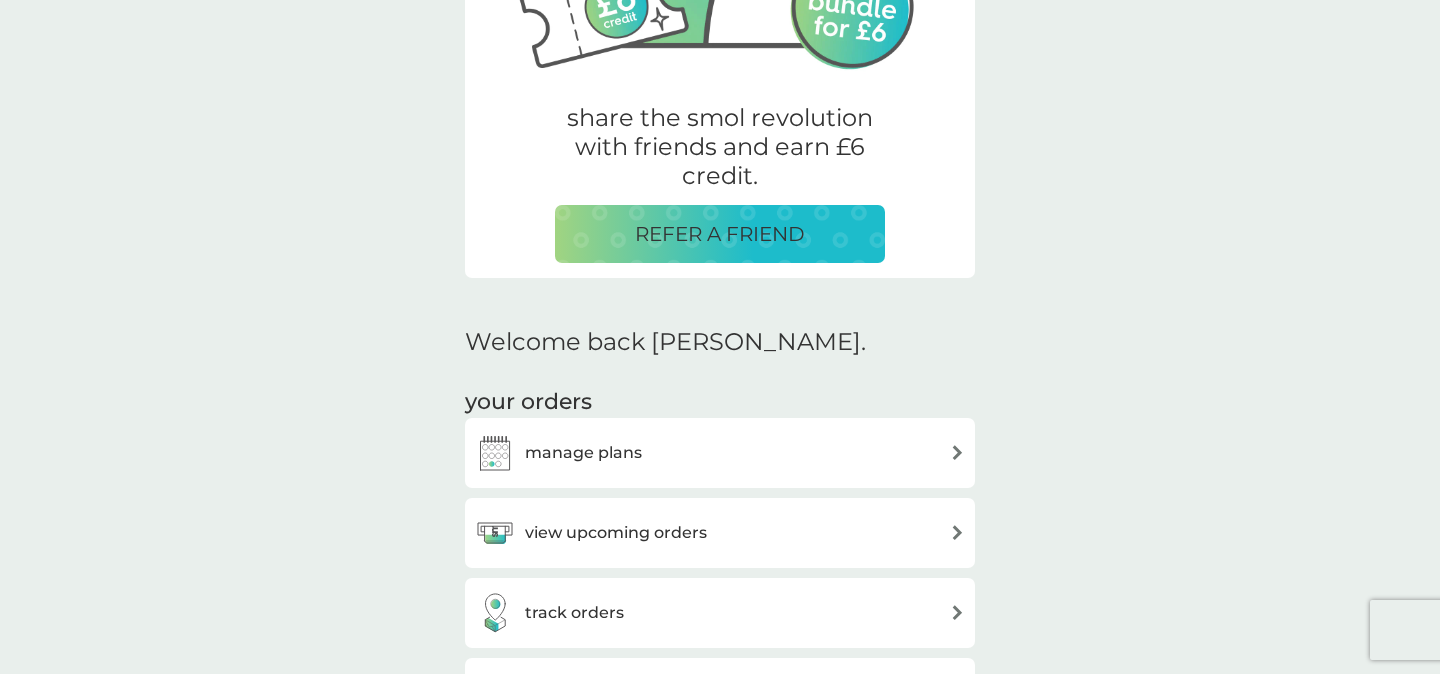 click on "manage plans" at bounding box center (583, 453) 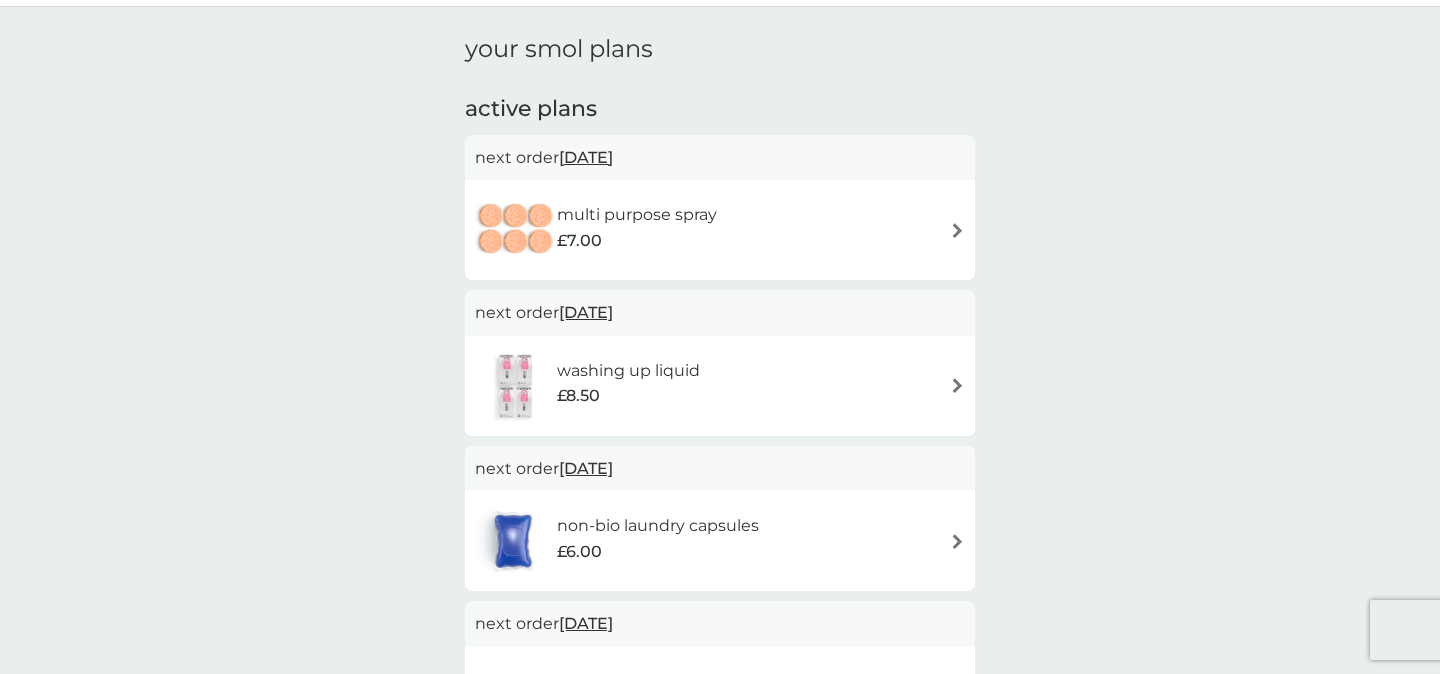 scroll, scrollTop: 74, scrollLeft: 0, axis: vertical 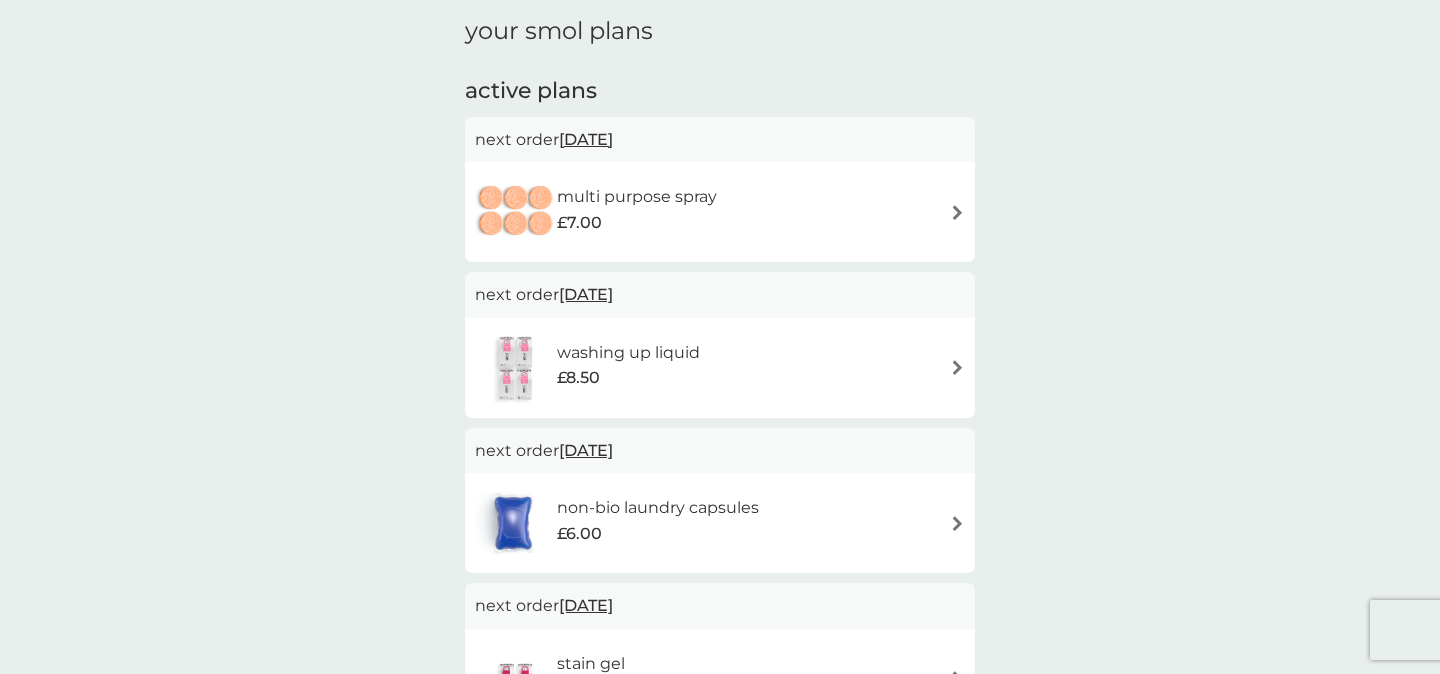 click at bounding box center (957, 212) 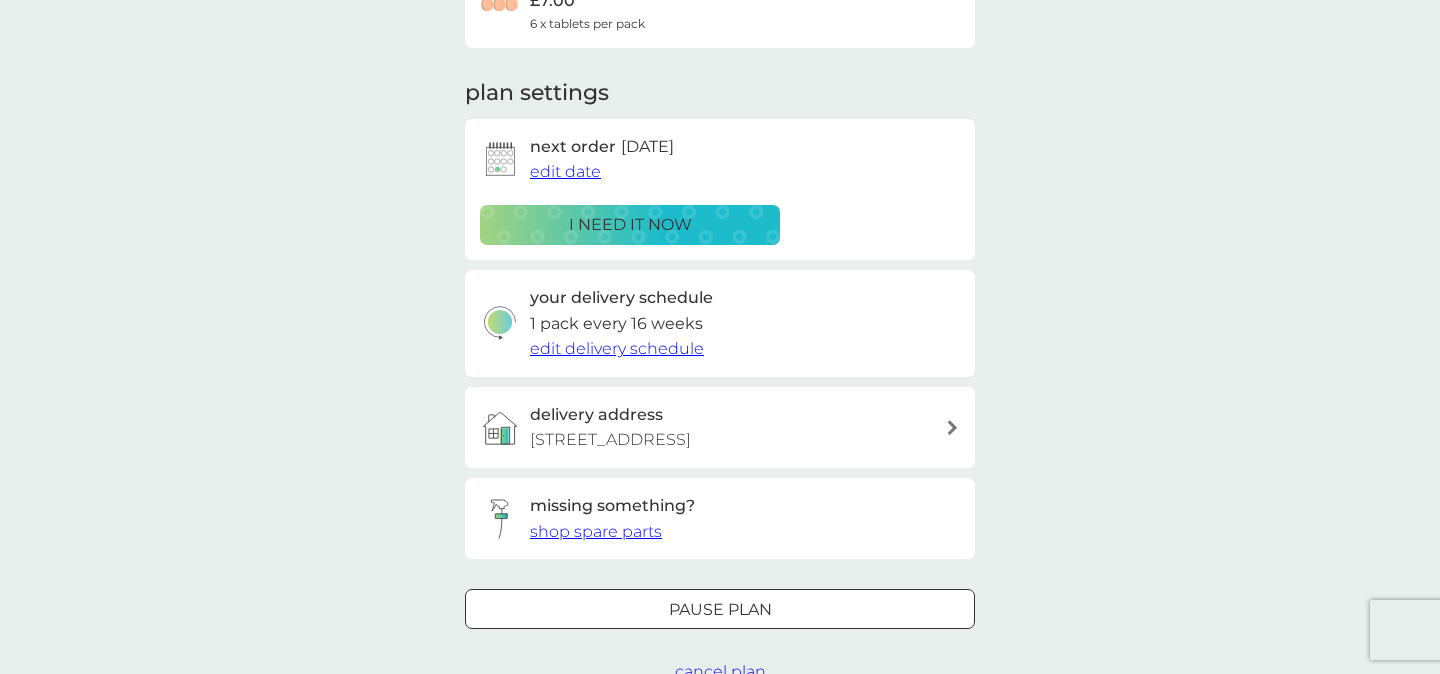 scroll, scrollTop: 232, scrollLeft: 0, axis: vertical 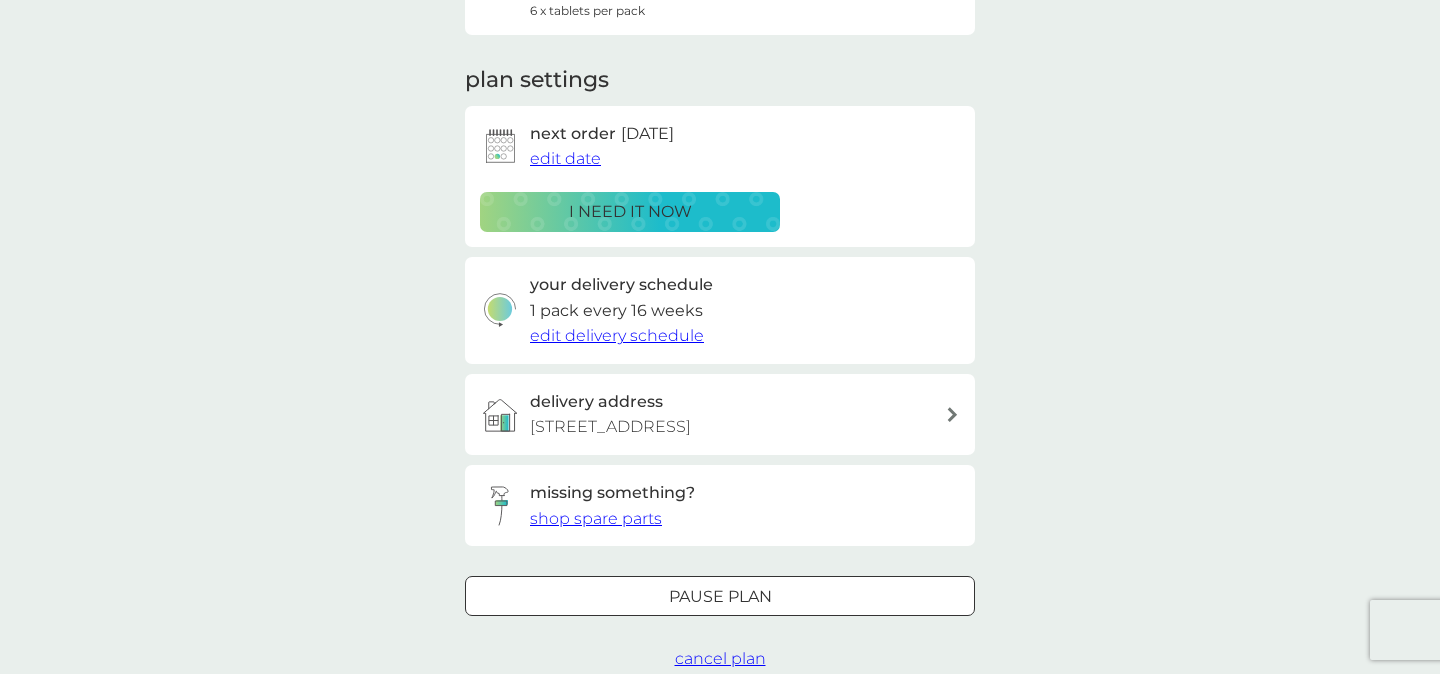 click on "edit date" at bounding box center [565, 158] 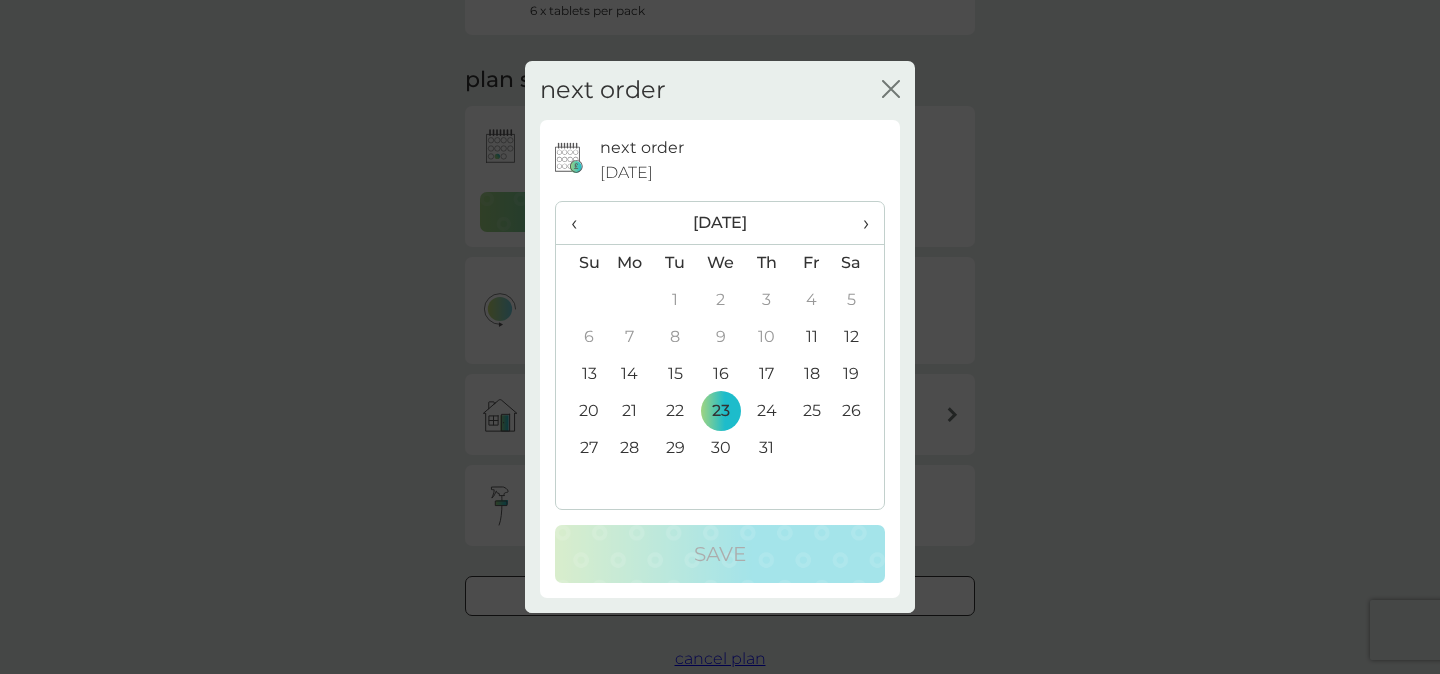 click 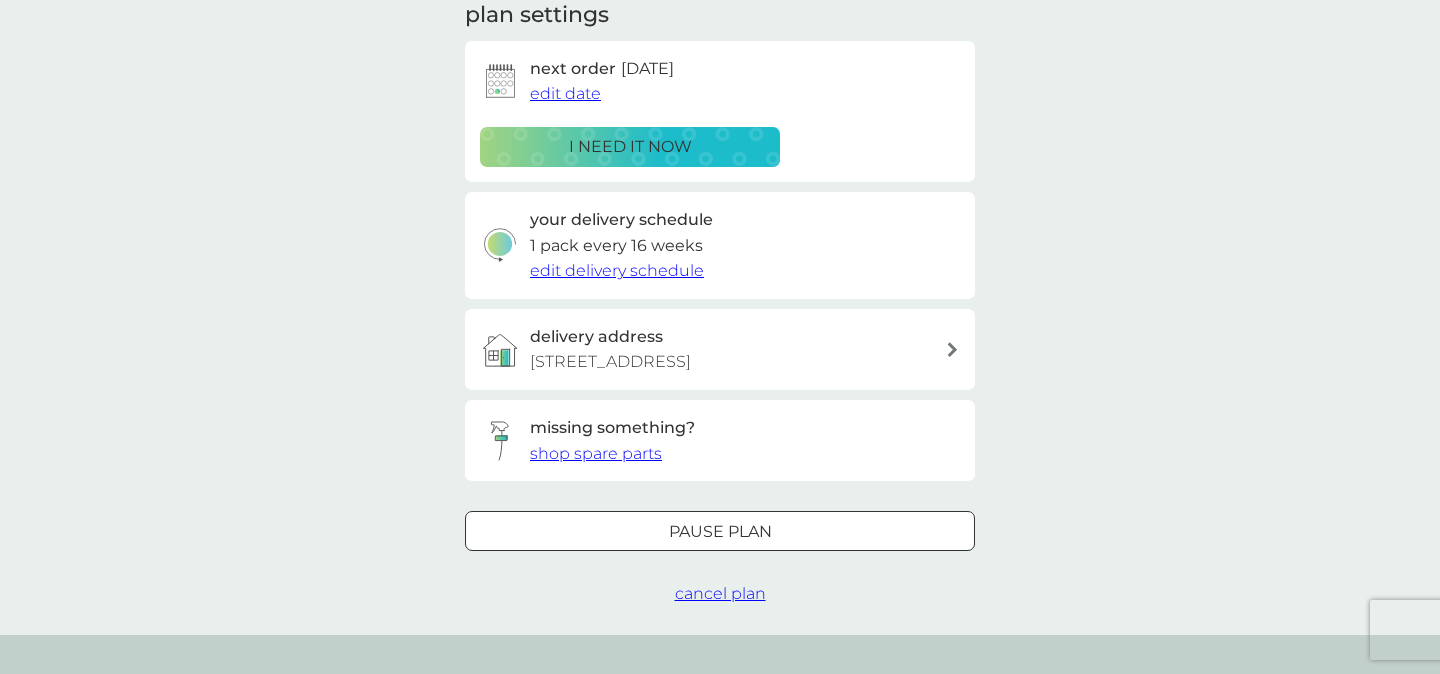 scroll, scrollTop: 0, scrollLeft: 0, axis: both 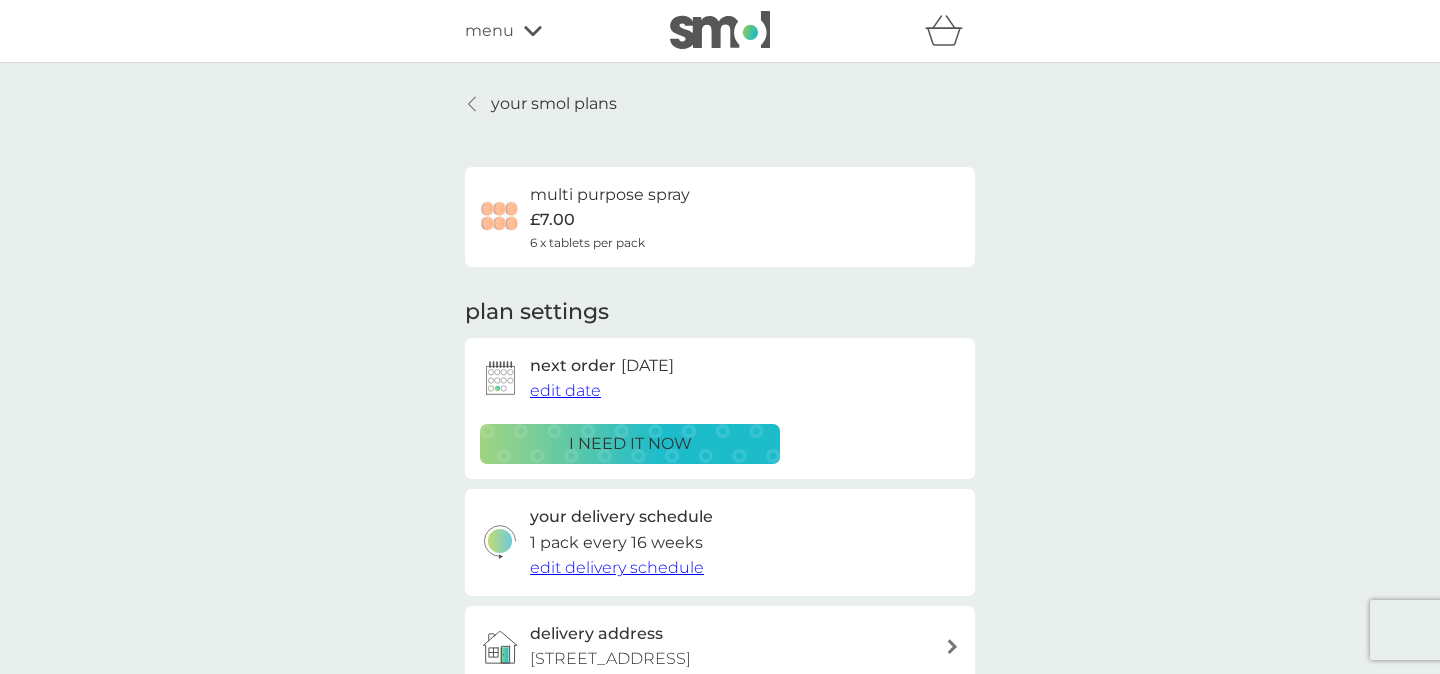 click on "your smol plans" at bounding box center [554, 104] 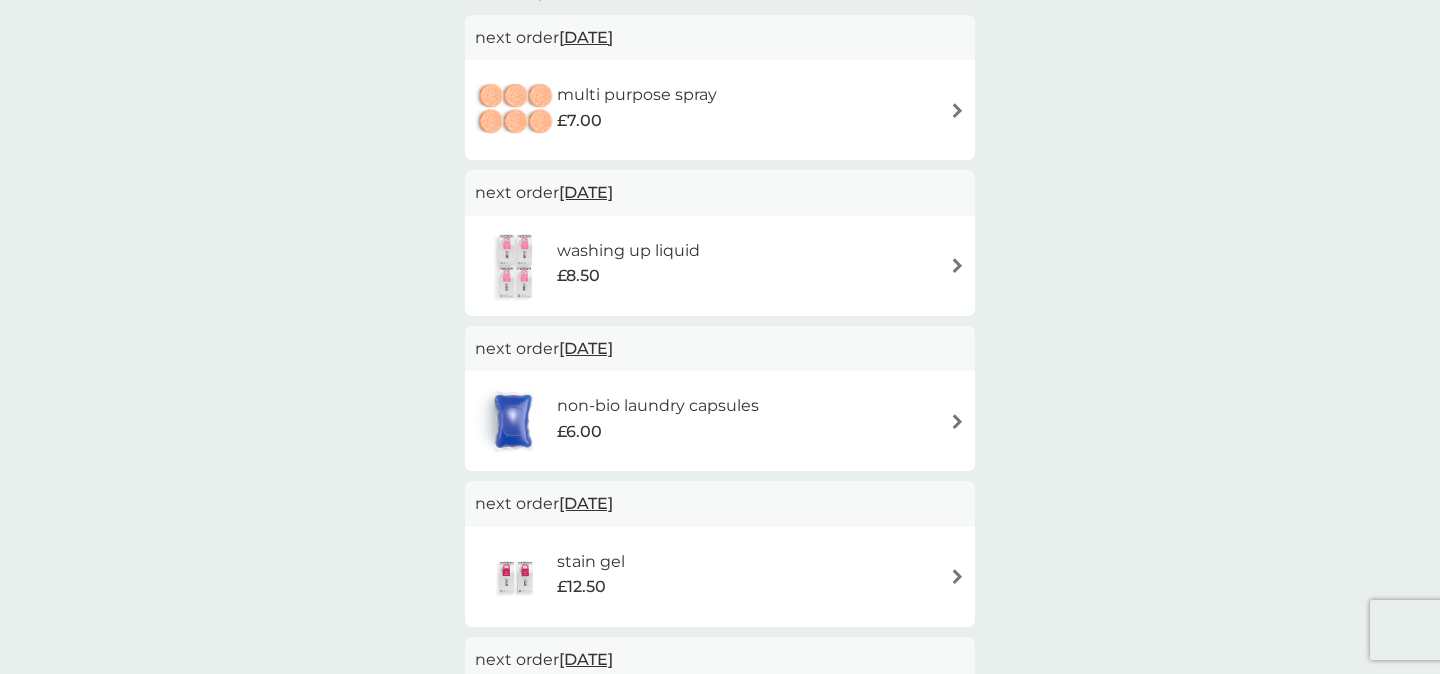 scroll, scrollTop: 179, scrollLeft: 0, axis: vertical 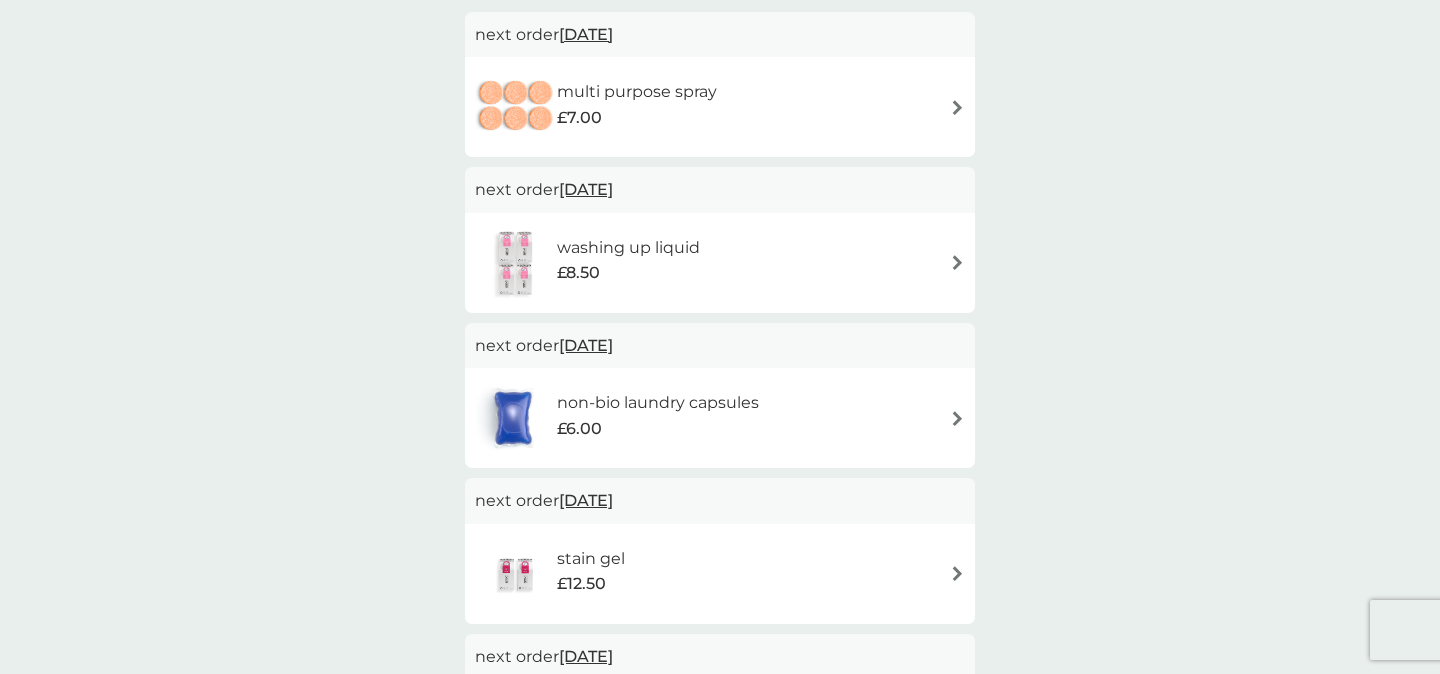click at bounding box center [957, 262] 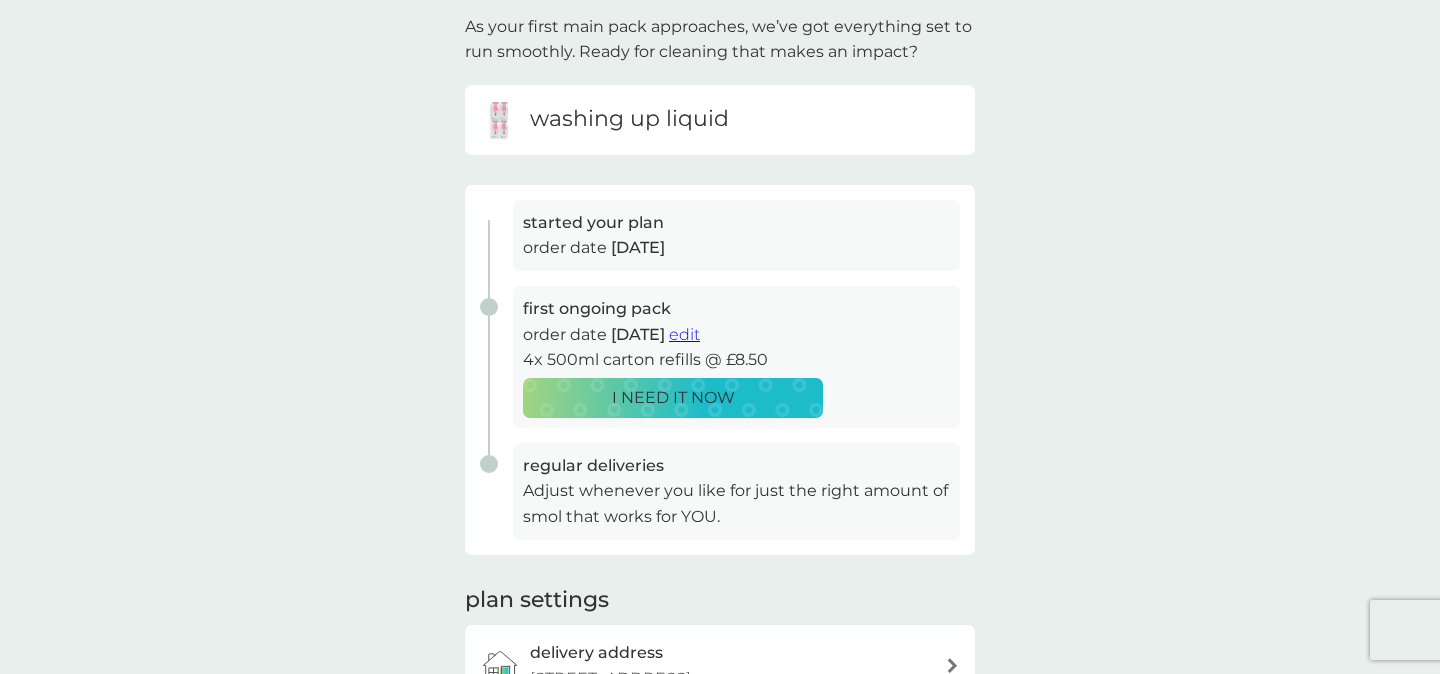 scroll, scrollTop: 127, scrollLeft: 0, axis: vertical 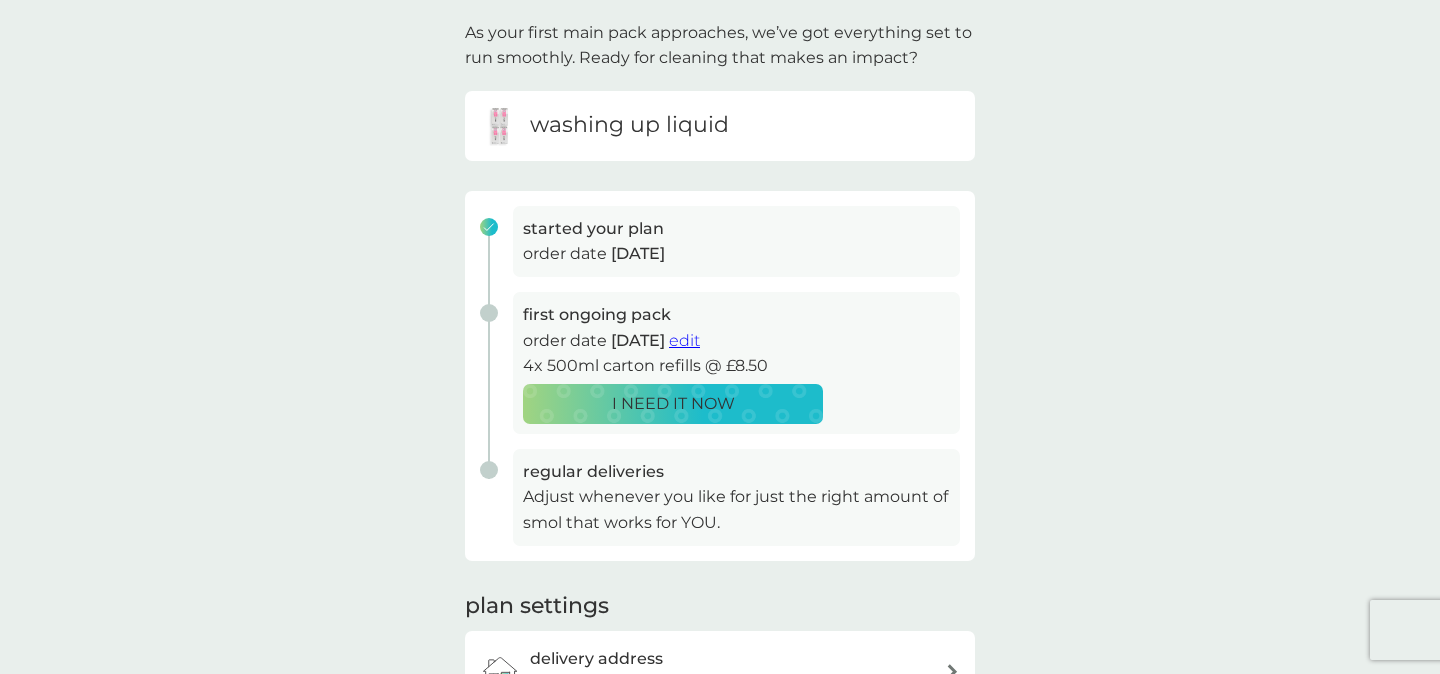 click on "edit" at bounding box center [684, 340] 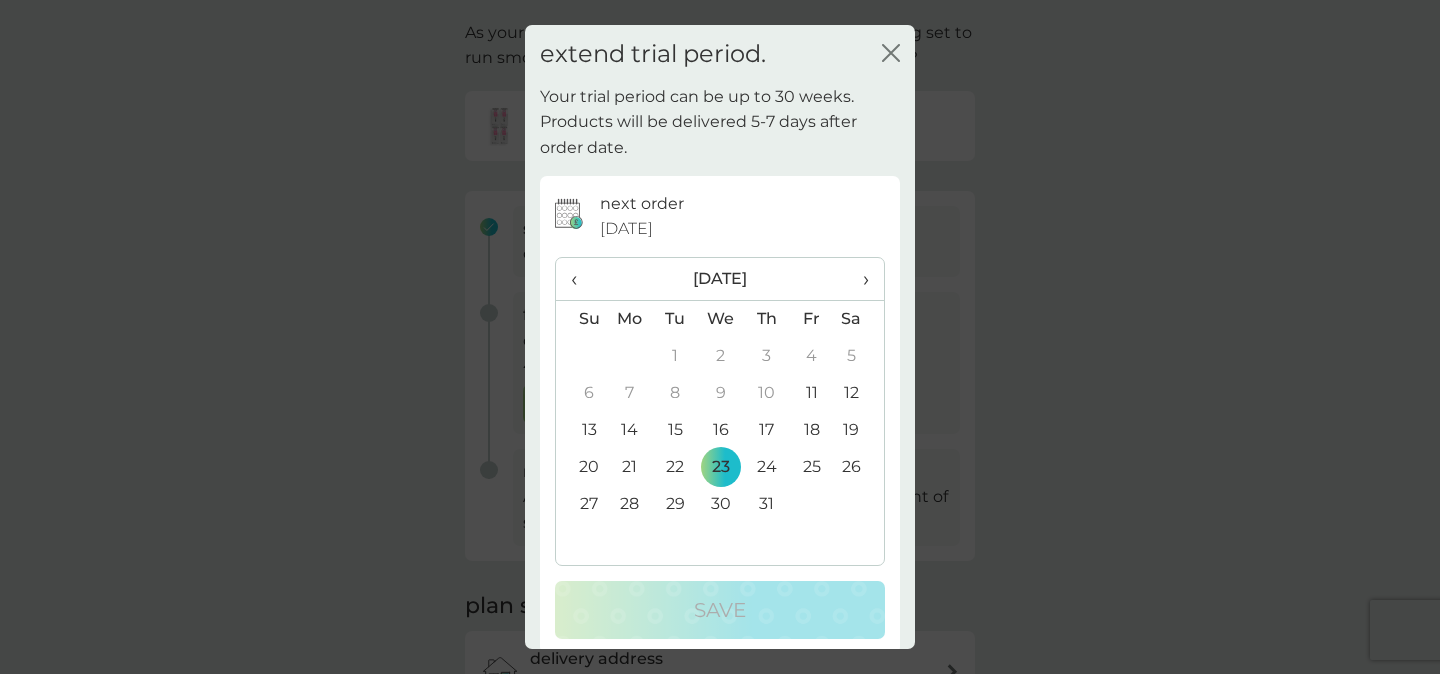 click on "›" at bounding box center [859, 279] 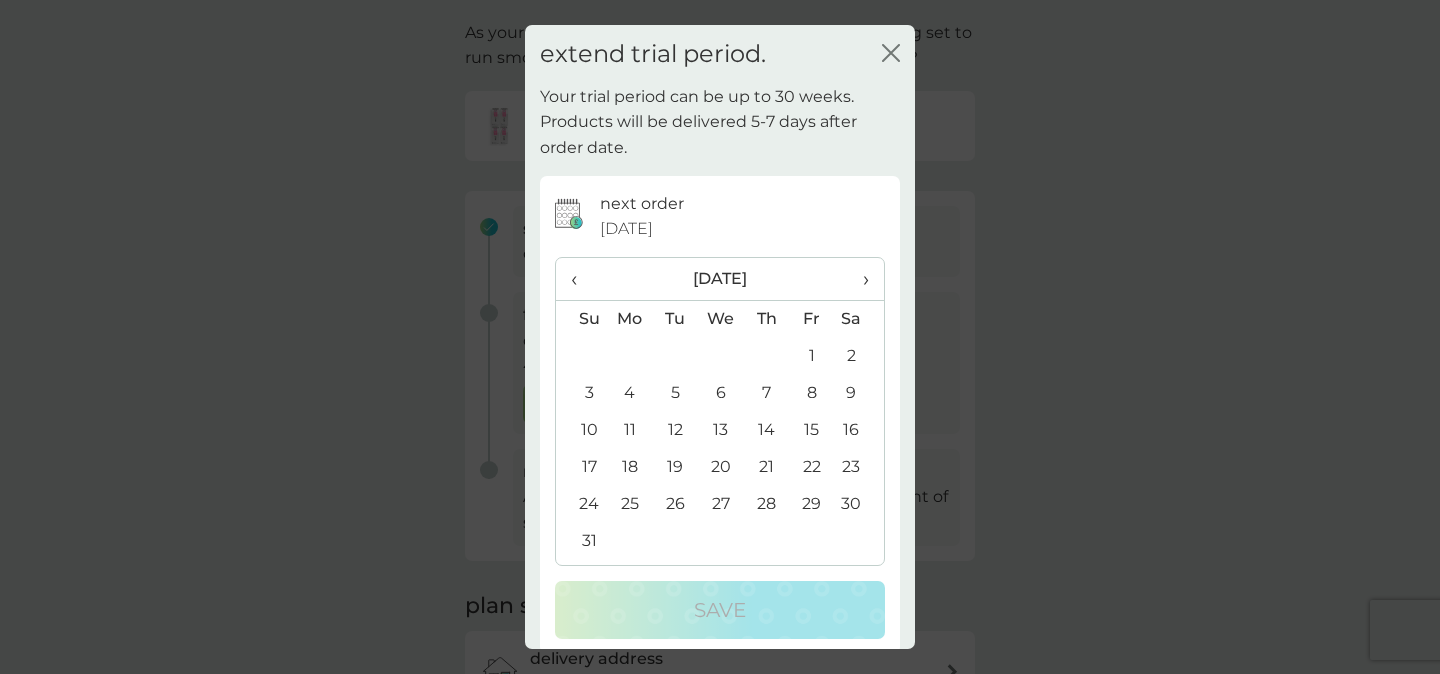 click on "›" at bounding box center [859, 279] 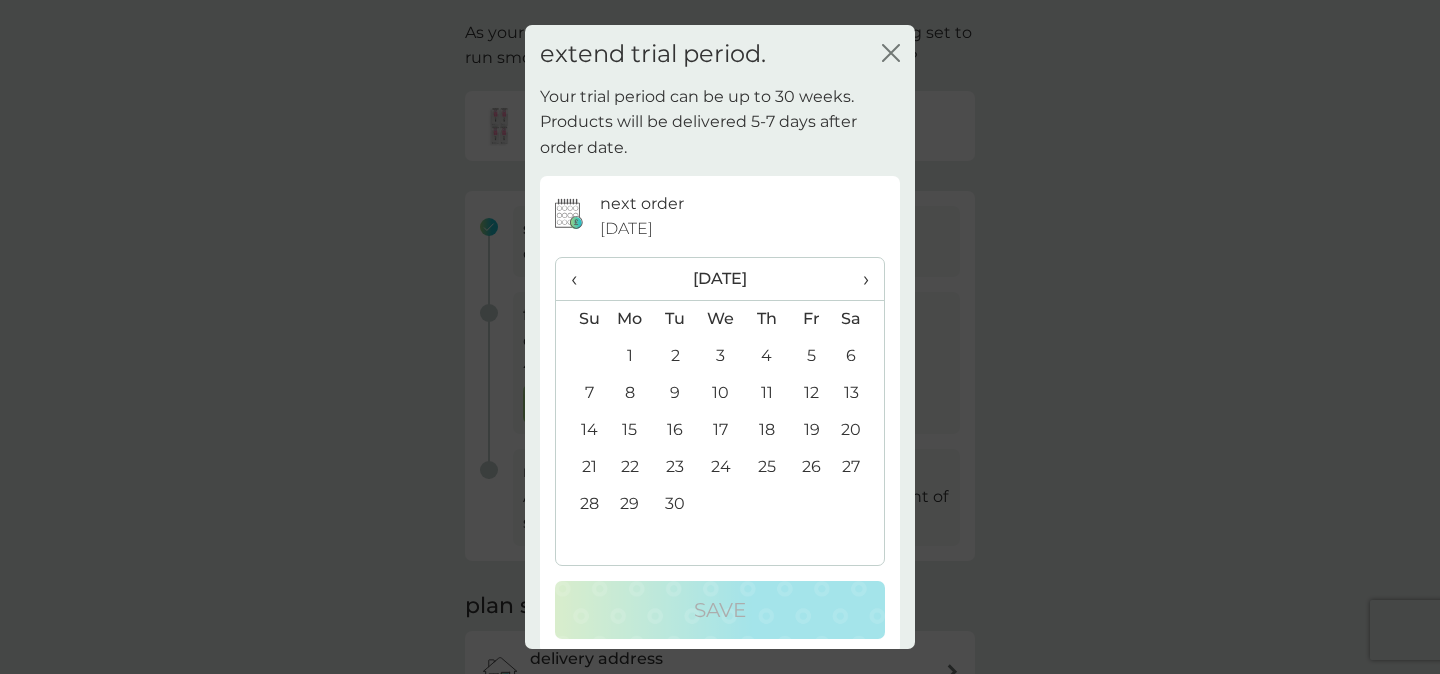 click on "14" at bounding box center (581, 430) 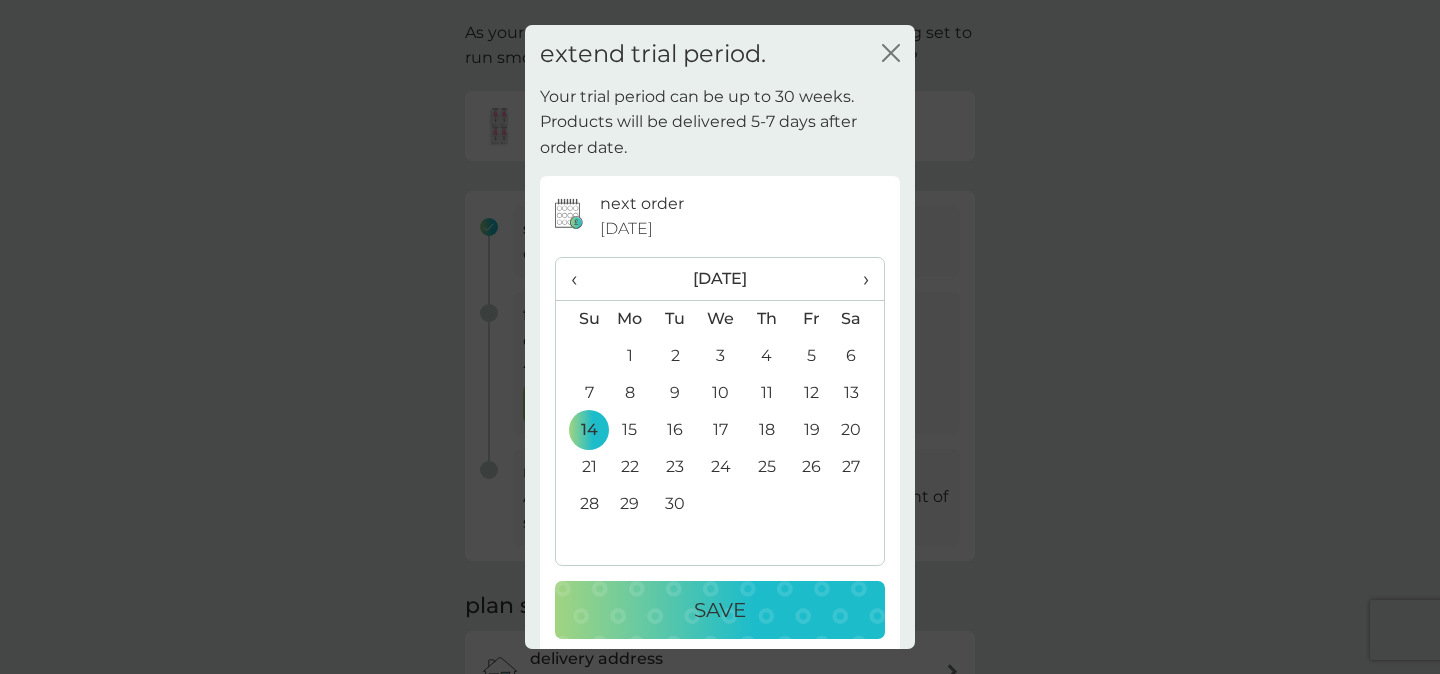 click on "Save" at bounding box center [720, 610] 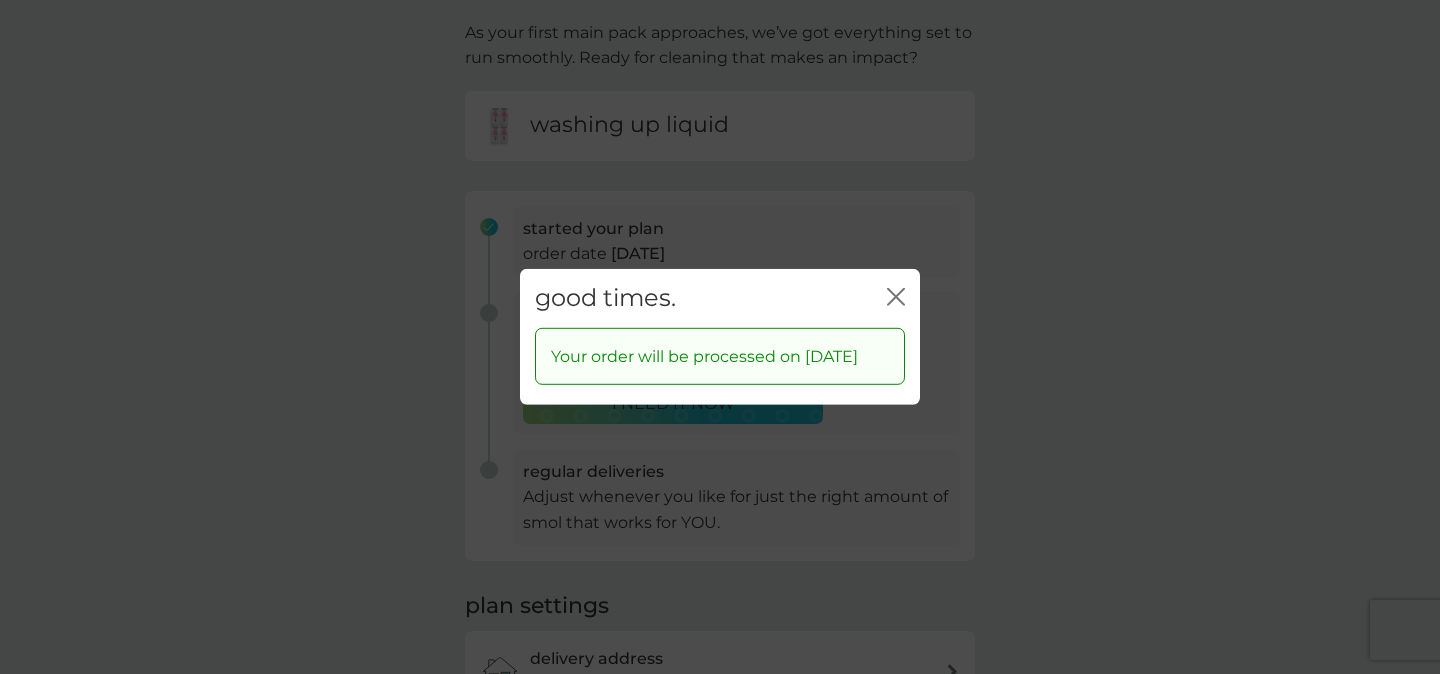 click on "close" 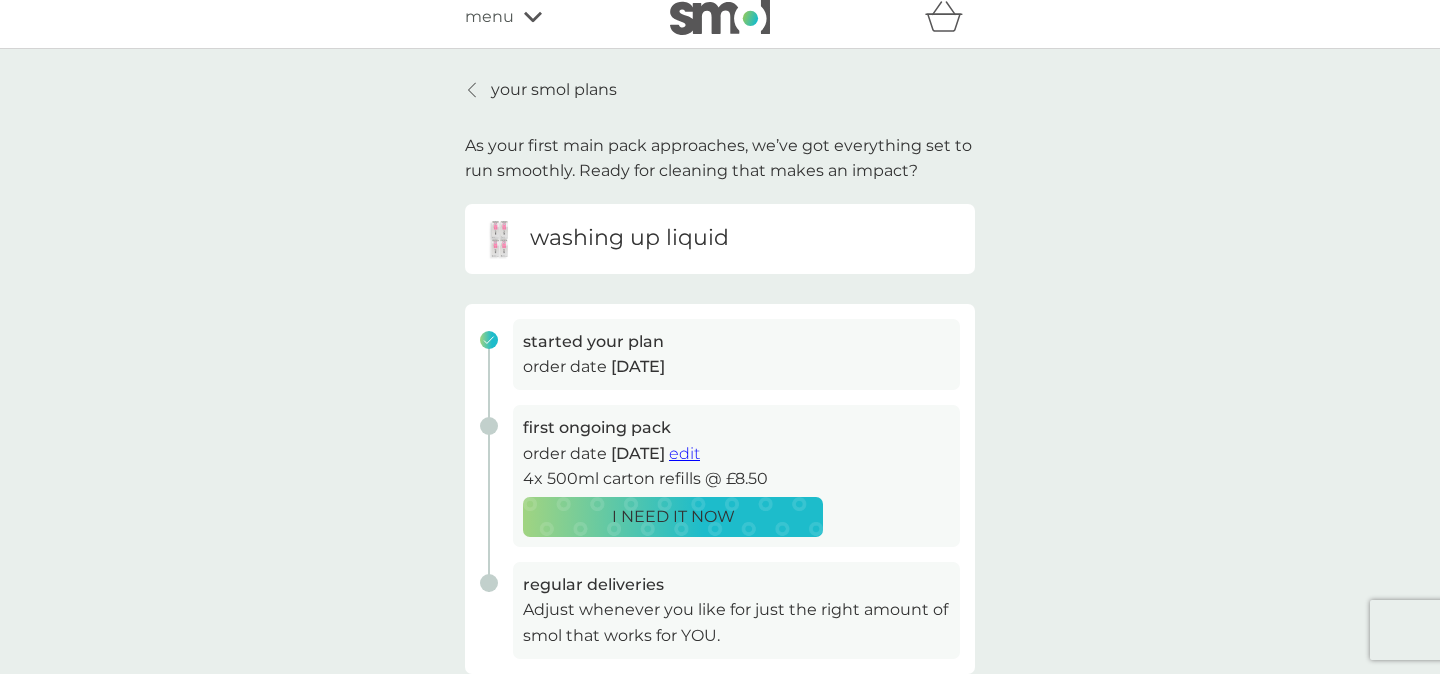 scroll, scrollTop: 0, scrollLeft: 0, axis: both 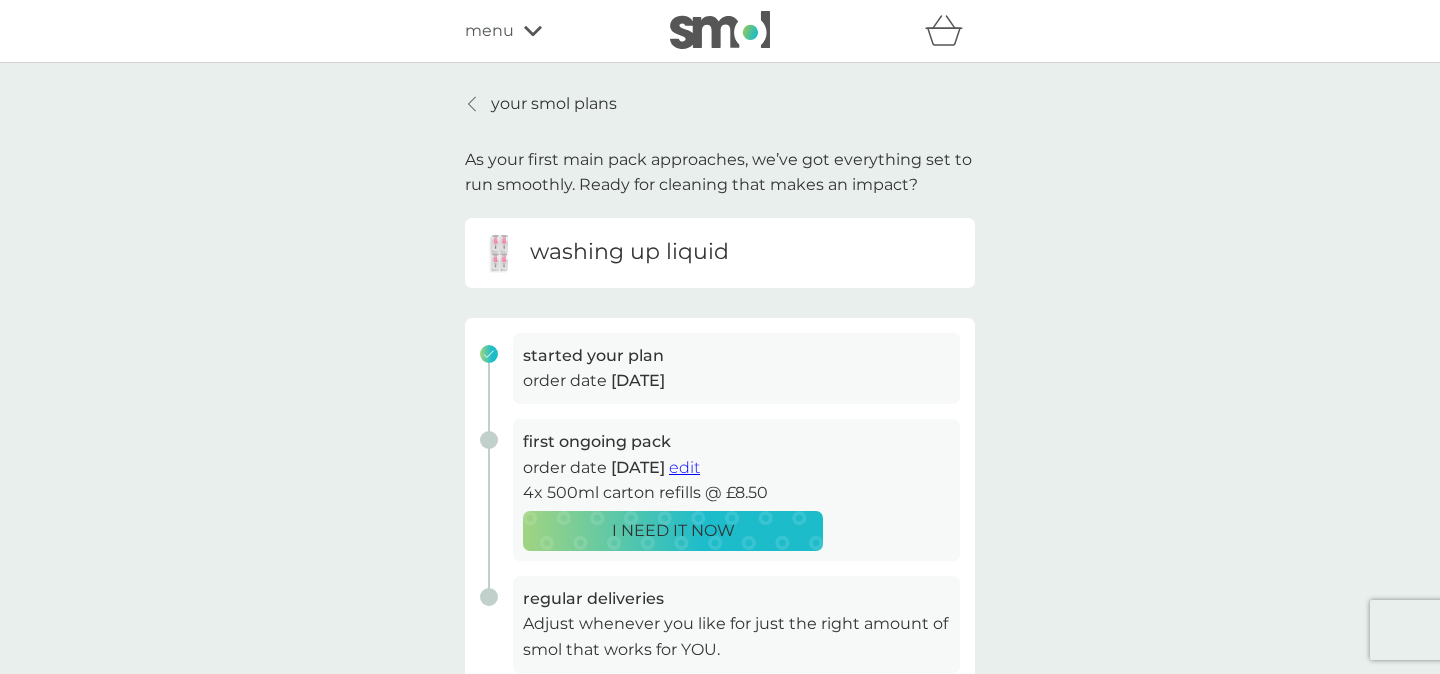 click on "your smol plans" at bounding box center (554, 104) 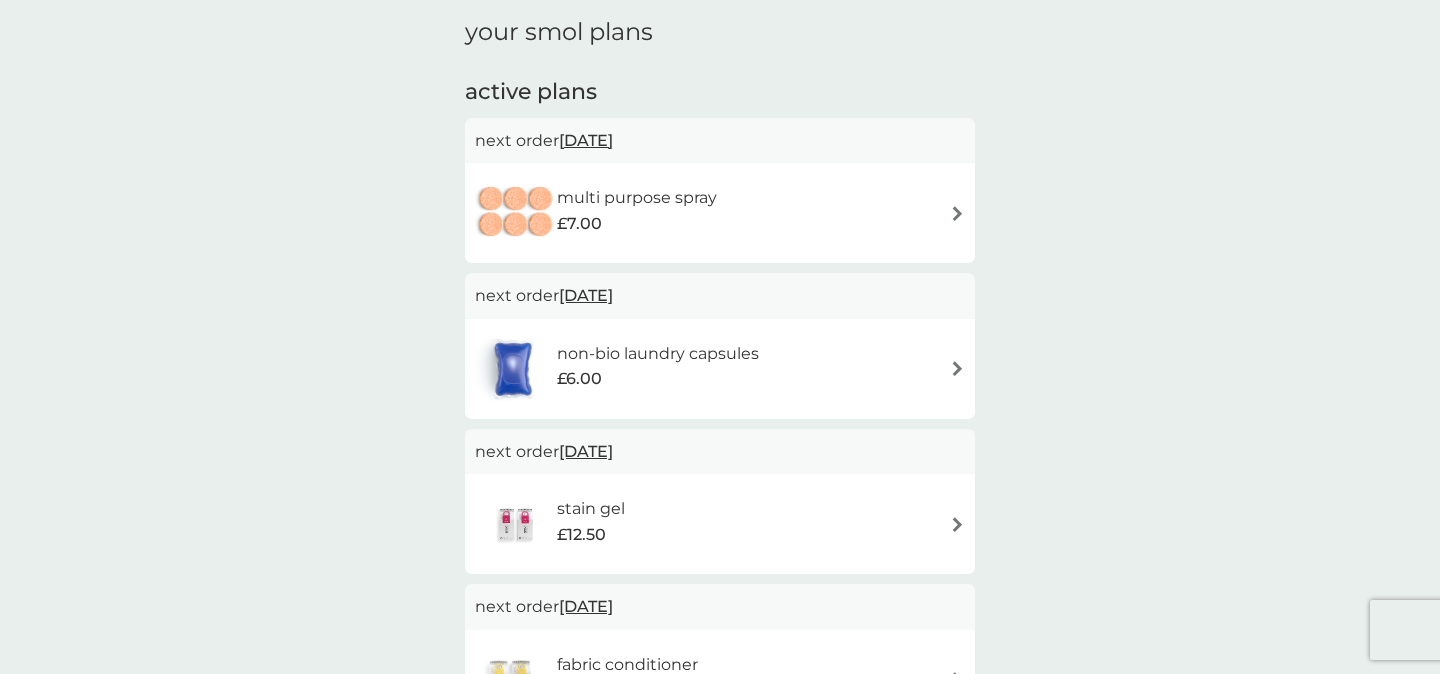 scroll, scrollTop: 95, scrollLeft: 0, axis: vertical 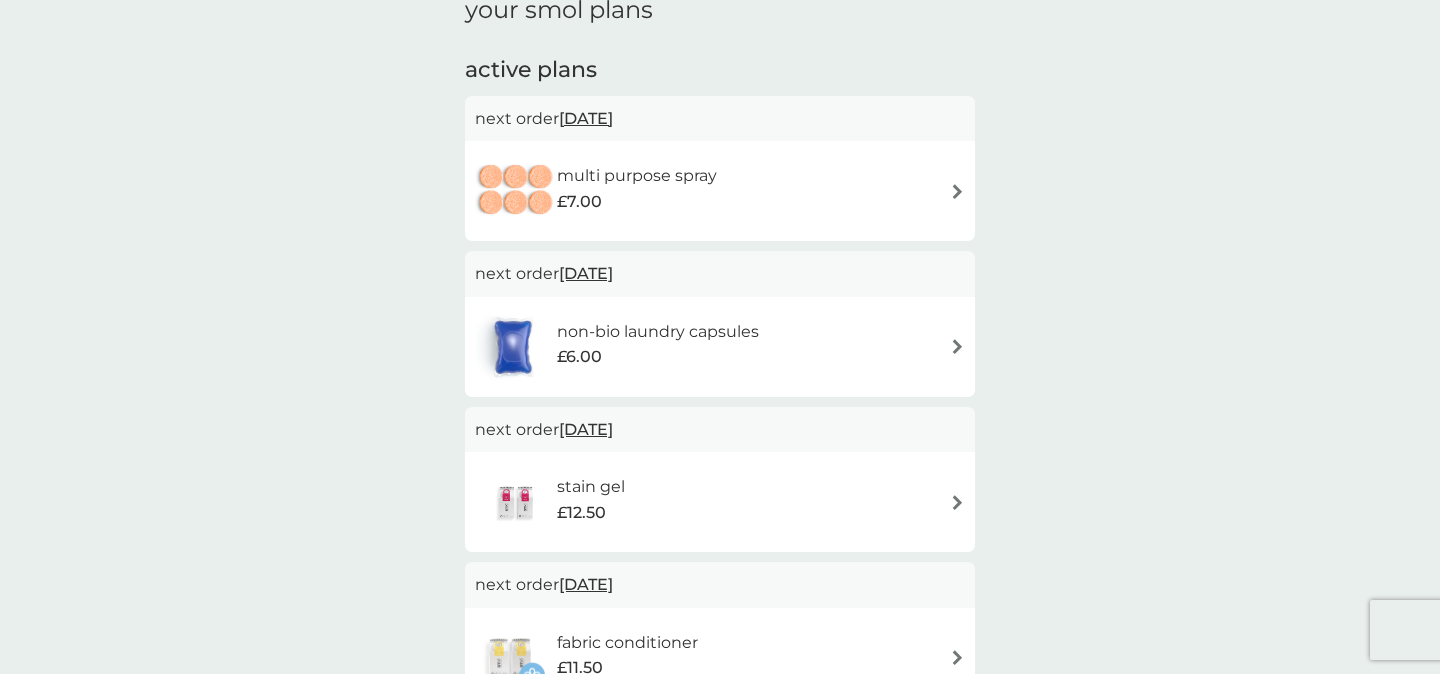 click on "23 Jul 2025" at bounding box center (586, 273) 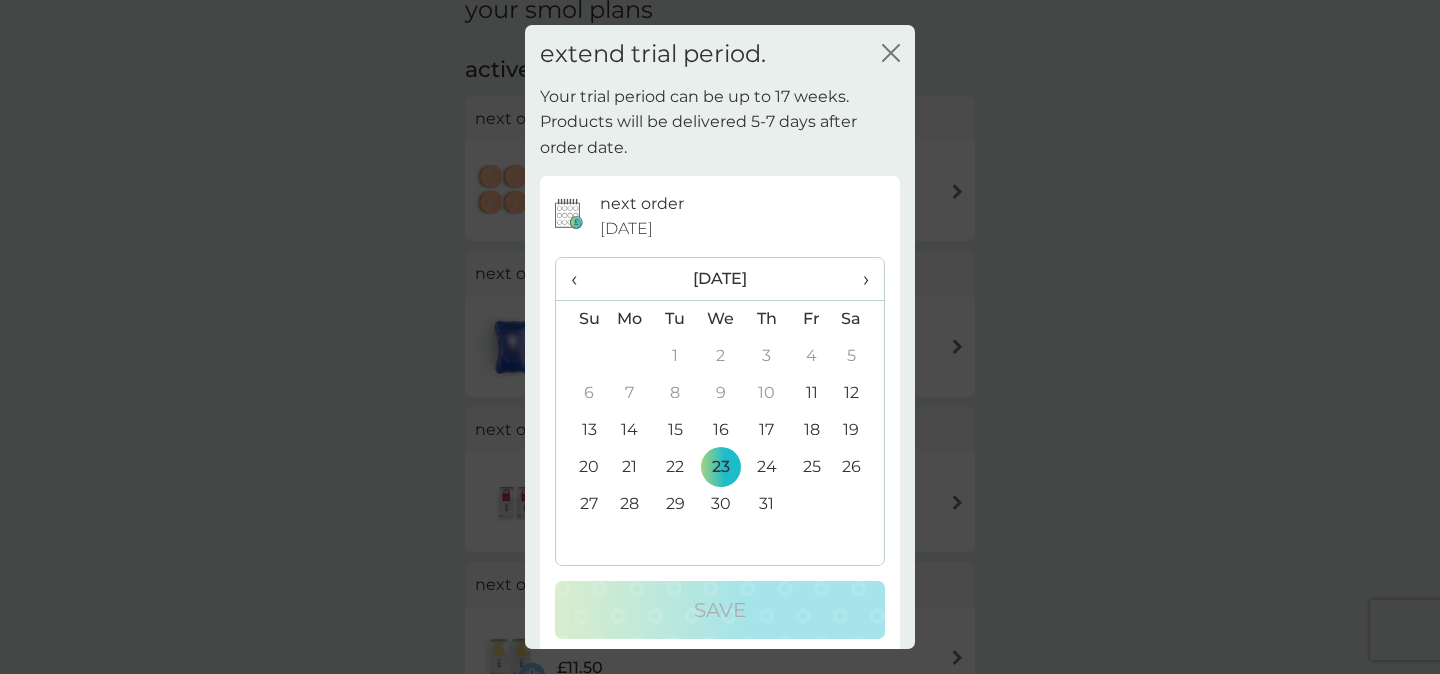click on "close" 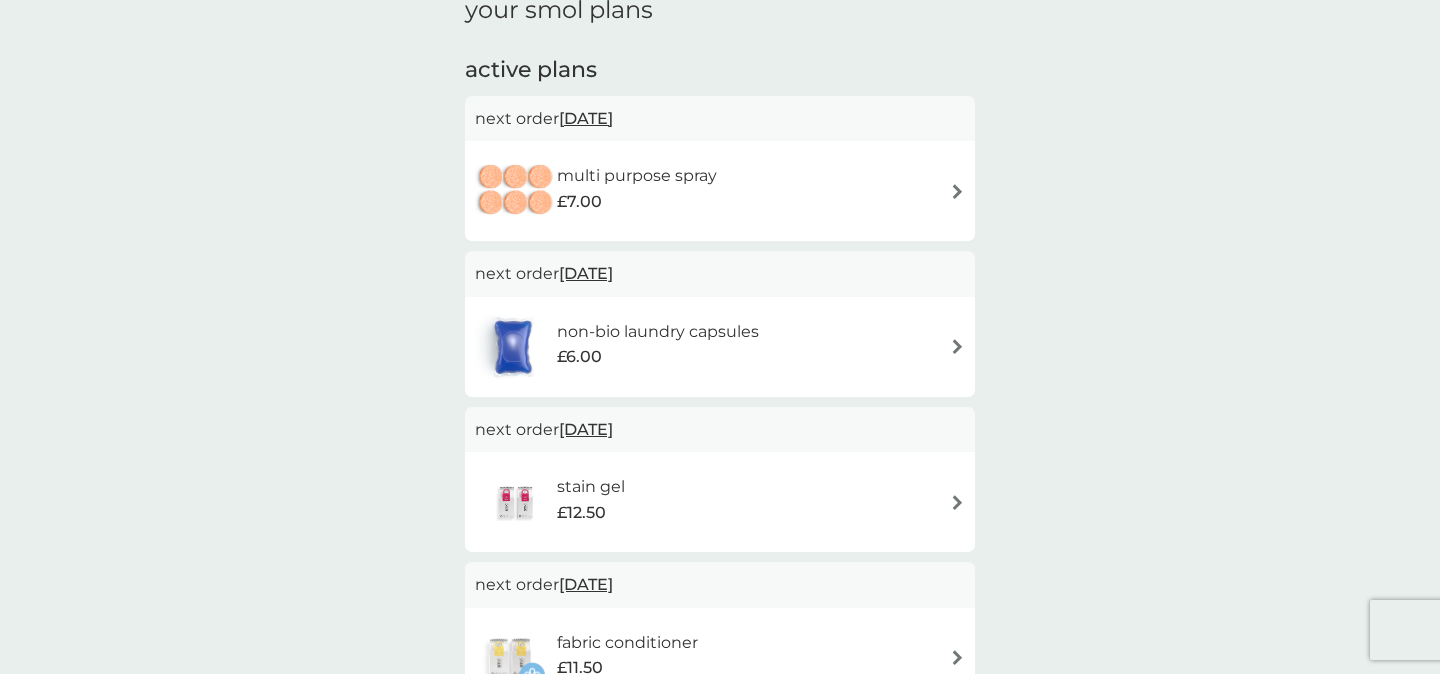 click at bounding box center [957, 346] 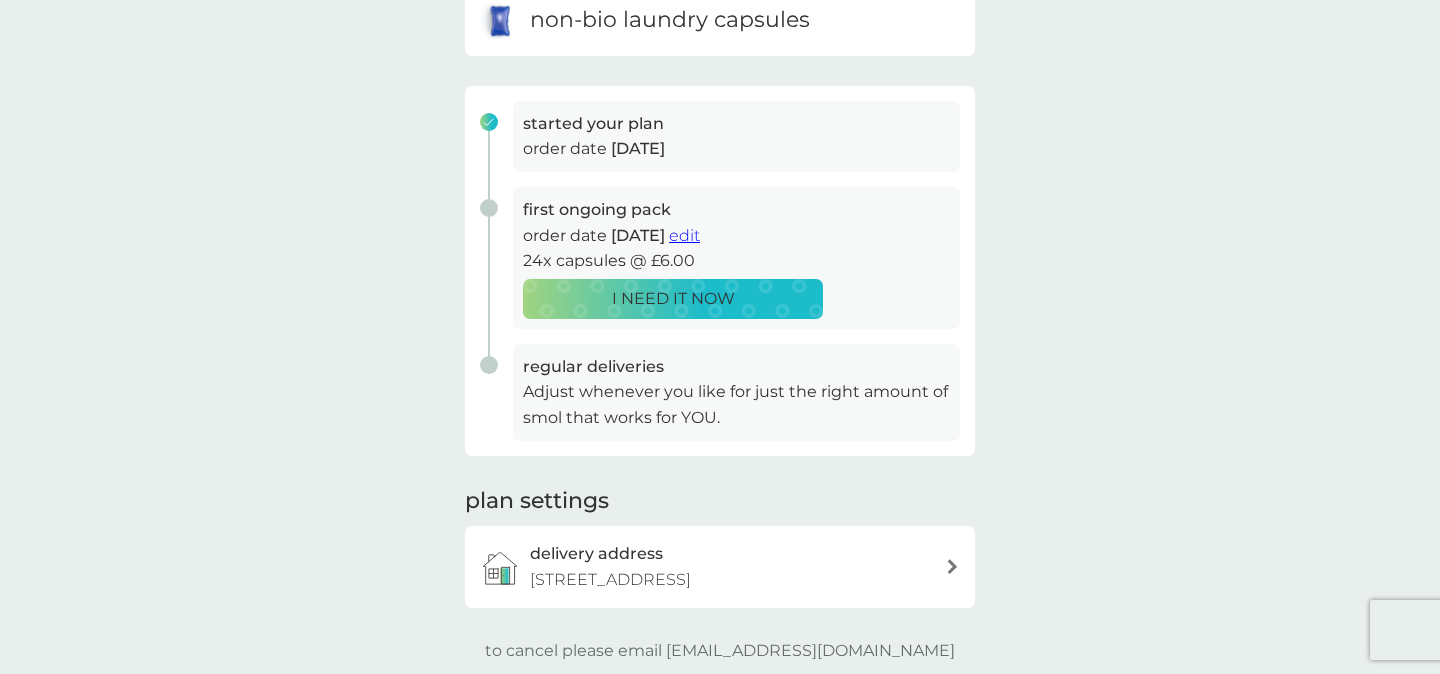 scroll, scrollTop: 235, scrollLeft: 0, axis: vertical 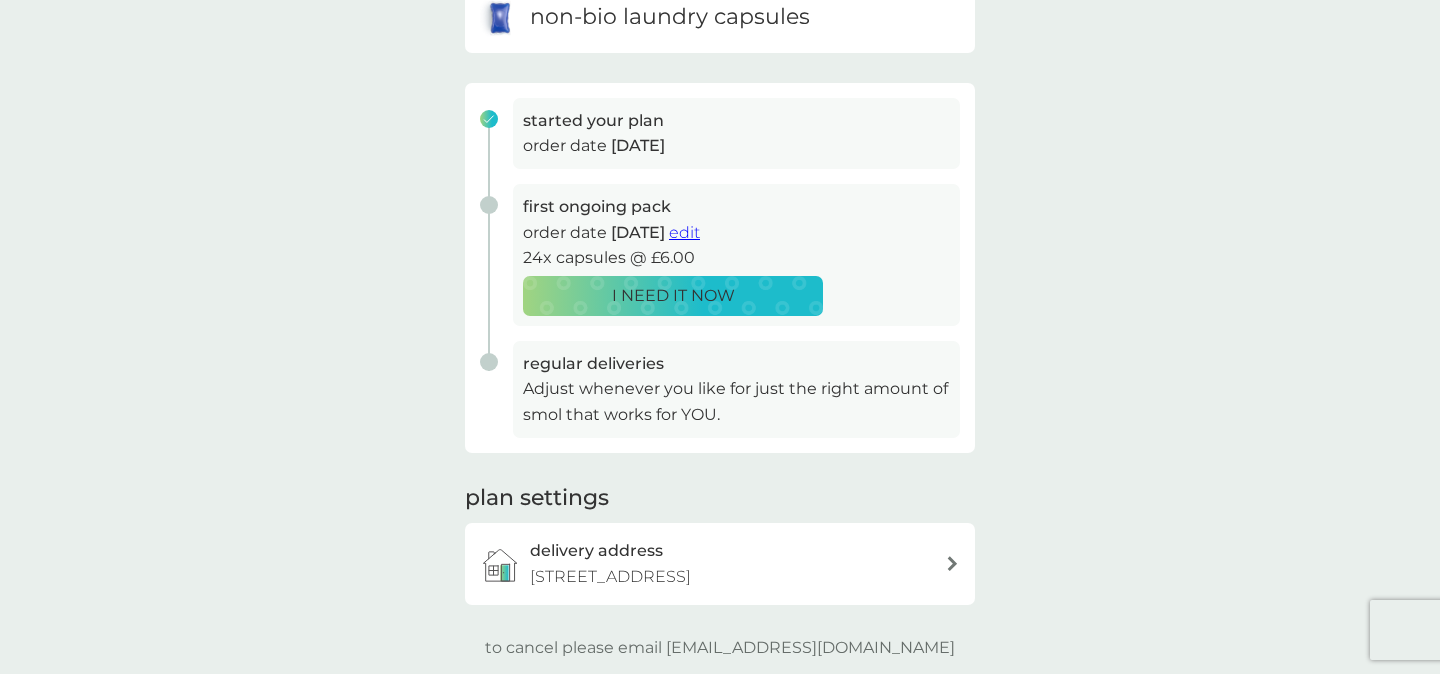 click on "edit" at bounding box center [684, 232] 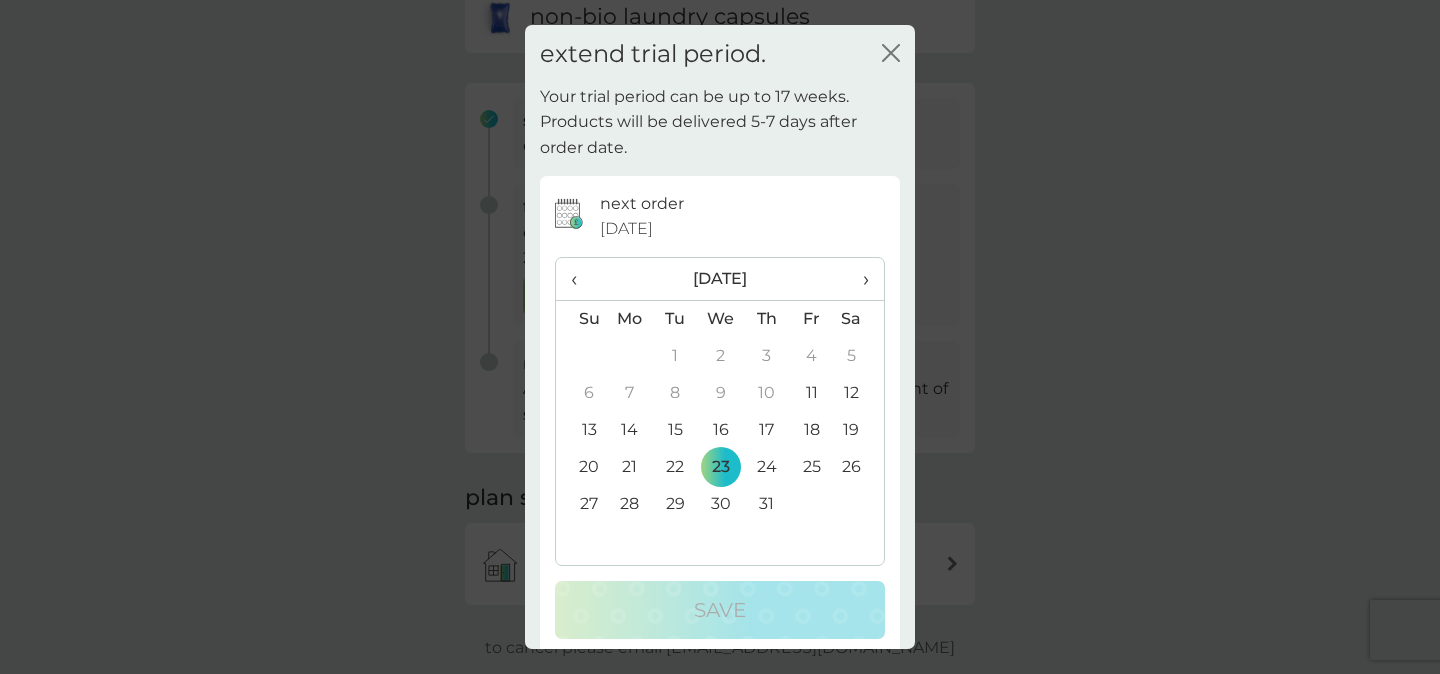 scroll, scrollTop: 20, scrollLeft: 0, axis: vertical 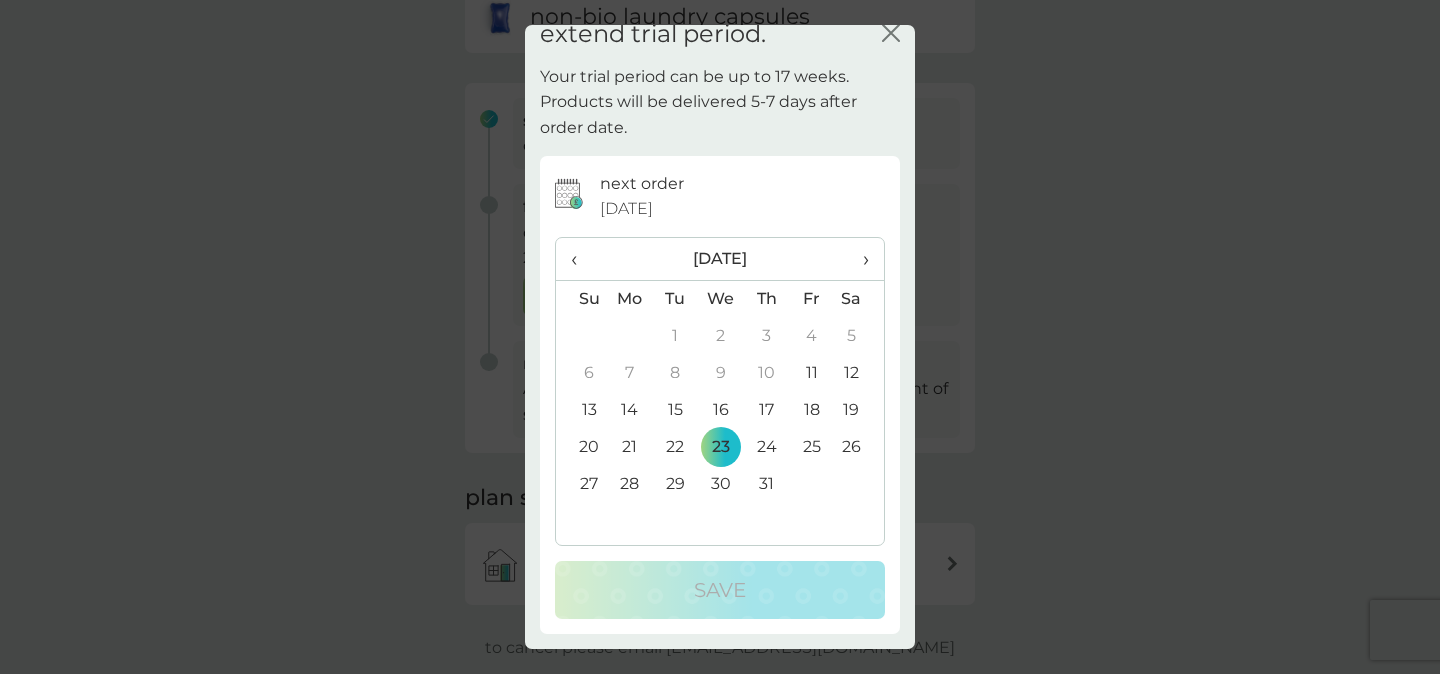 click on "›" at bounding box center (859, 259) 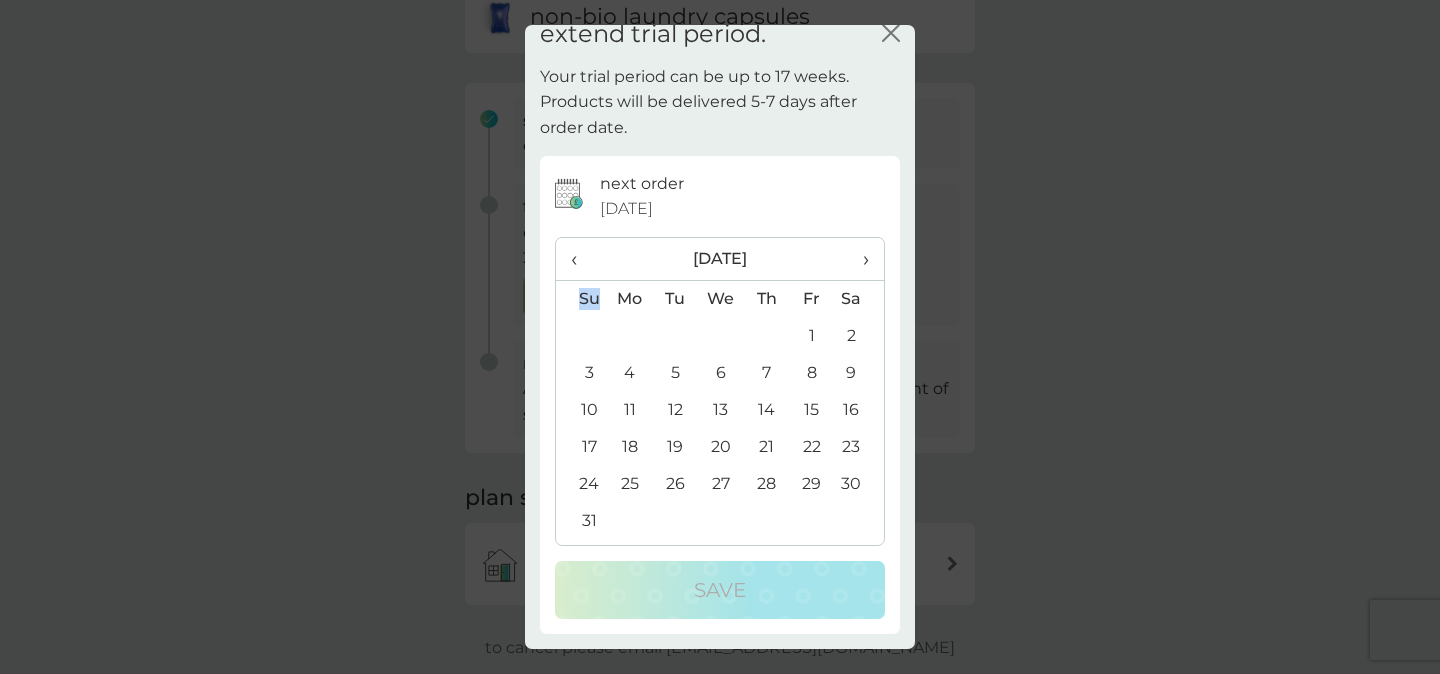 click on "›" at bounding box center (859, 259) 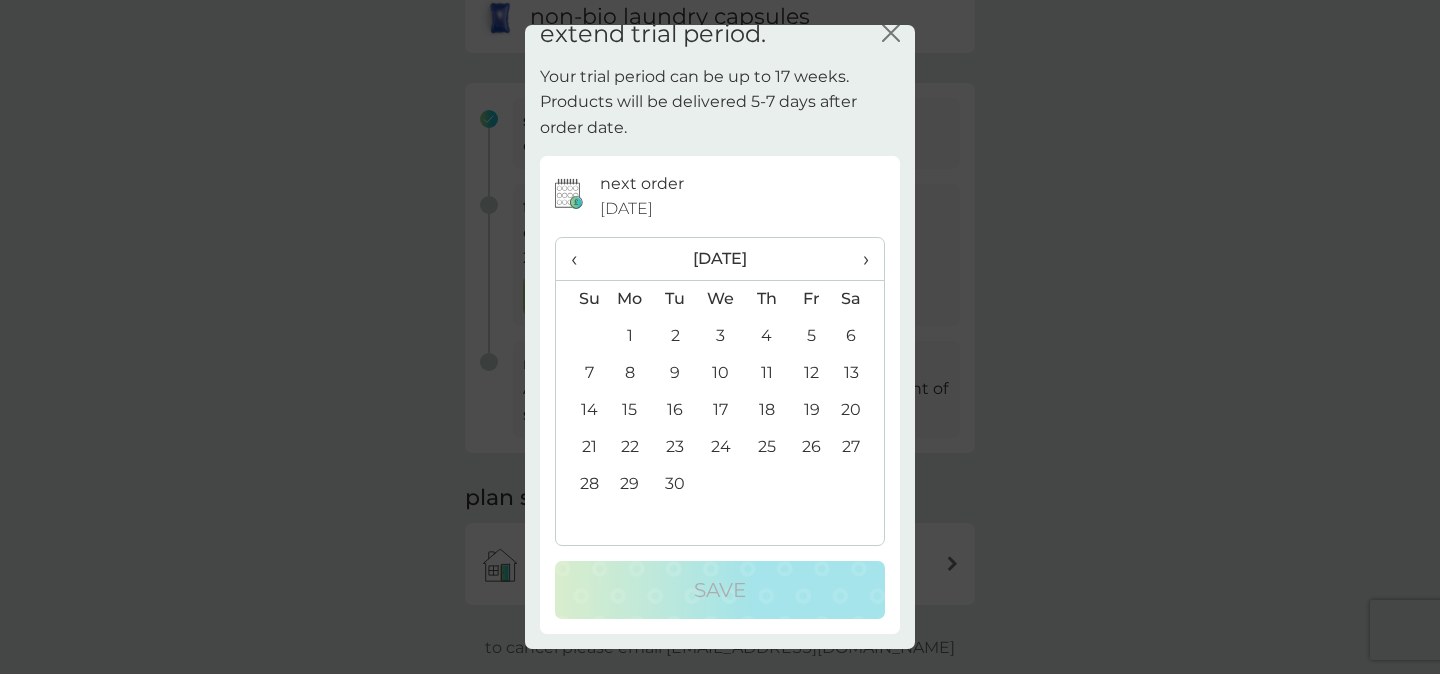click on "14" at bounding box center [581, 410] 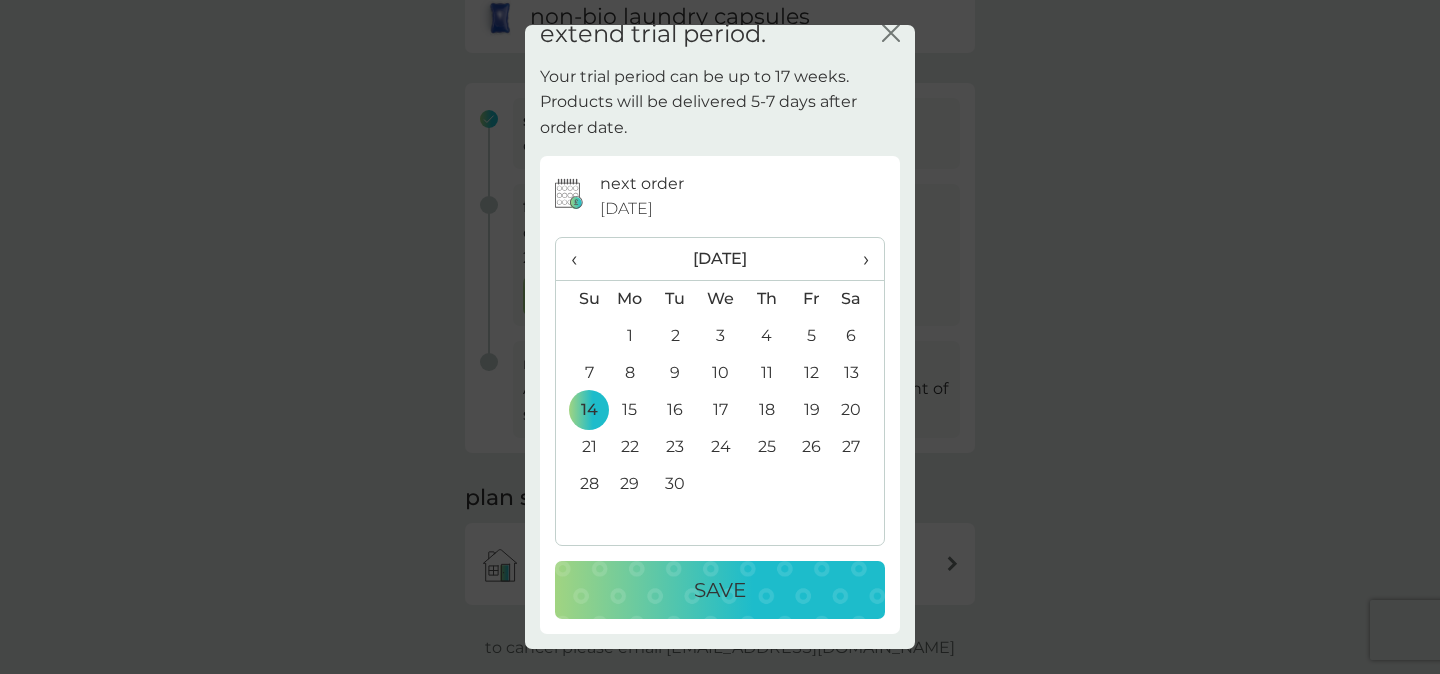 click on "Save" at bounding box center [720, 590] 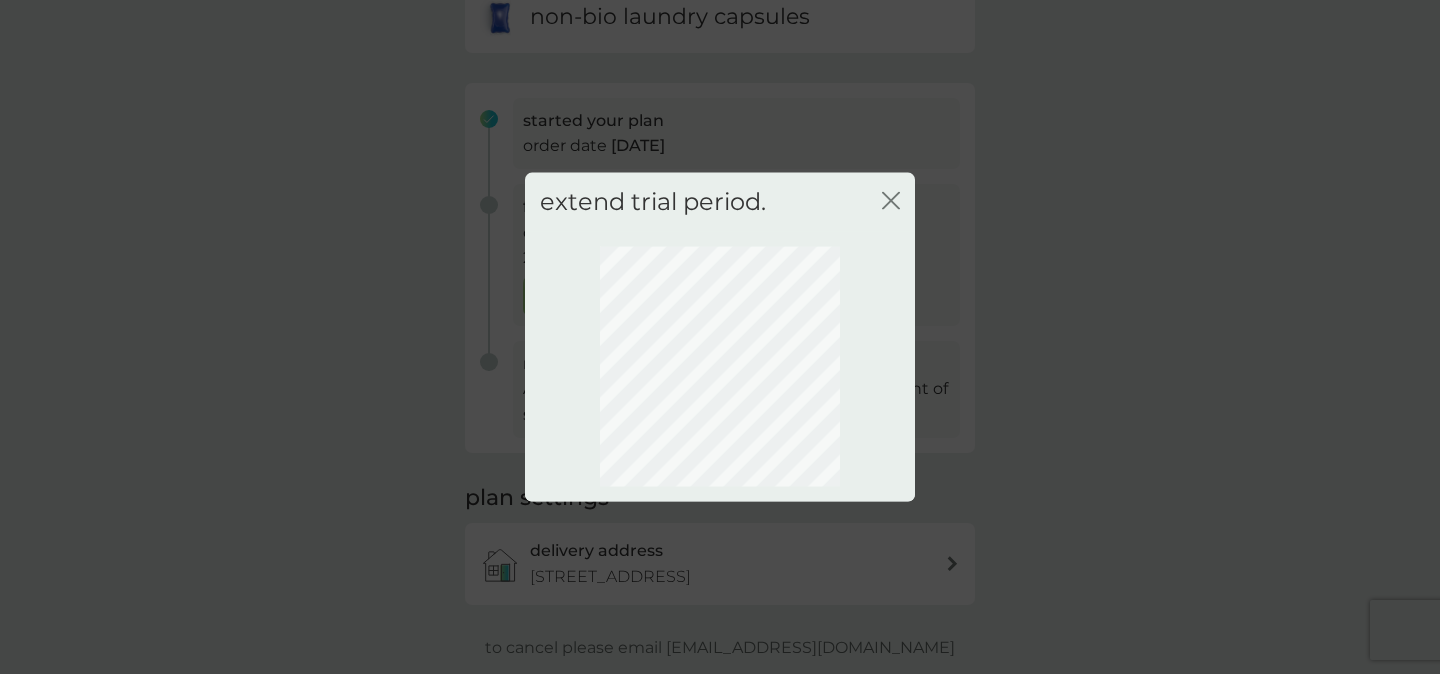scroll, scrollTop: 164, scrollLeft: 0, axis: vertical 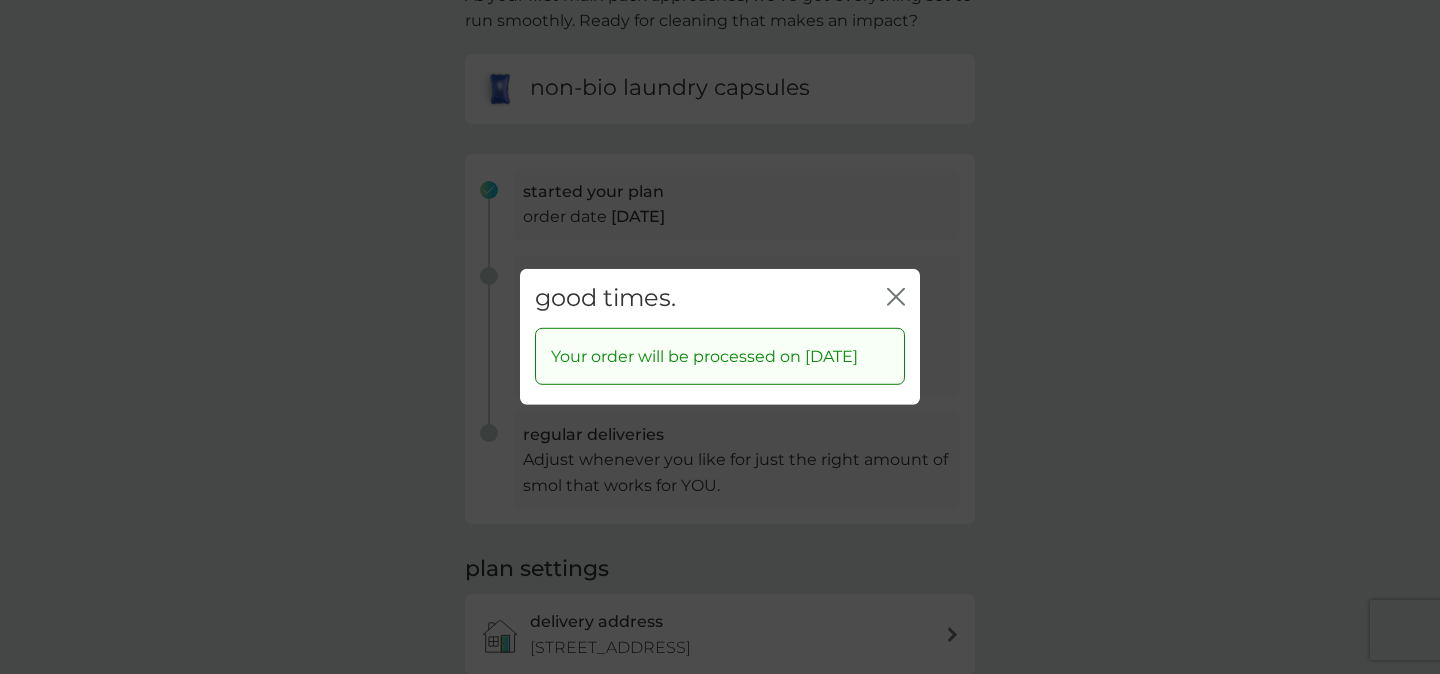 click on "close" 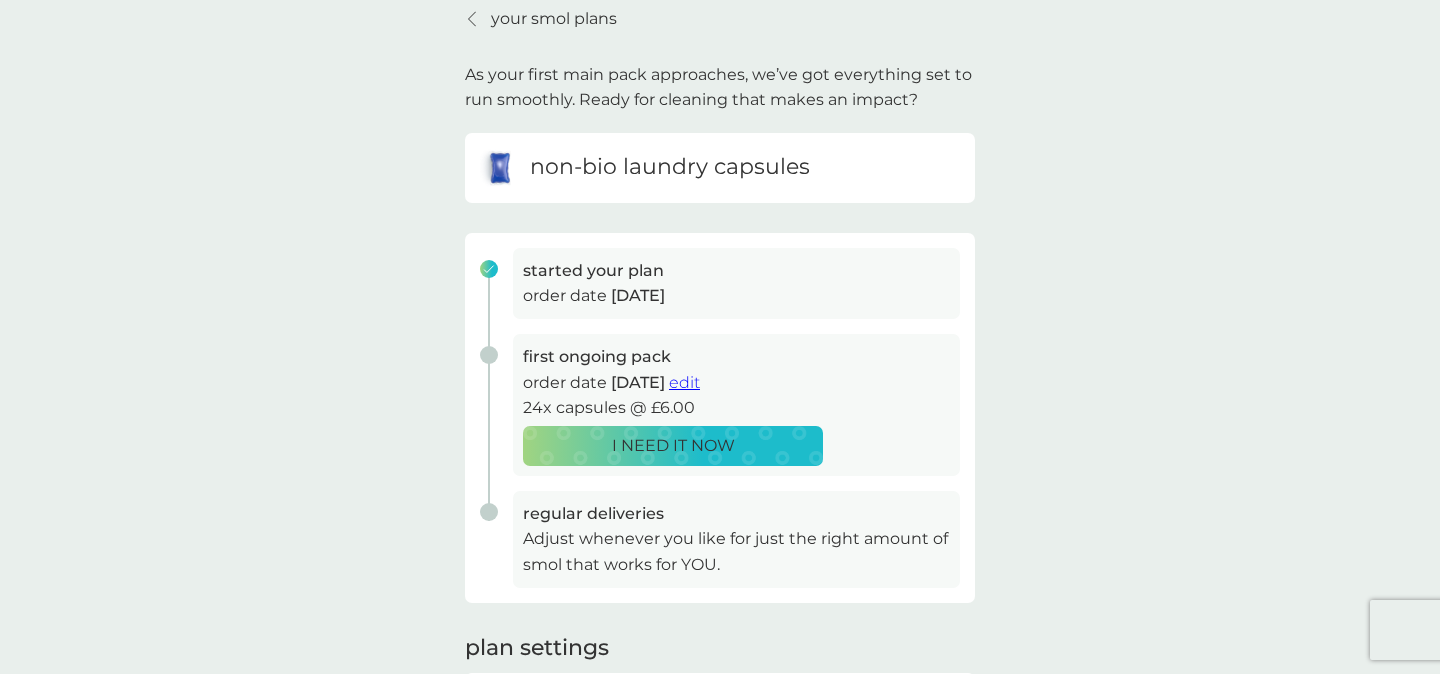 scroll, scrollTop: 0, scrollLeft: 0, axis: both 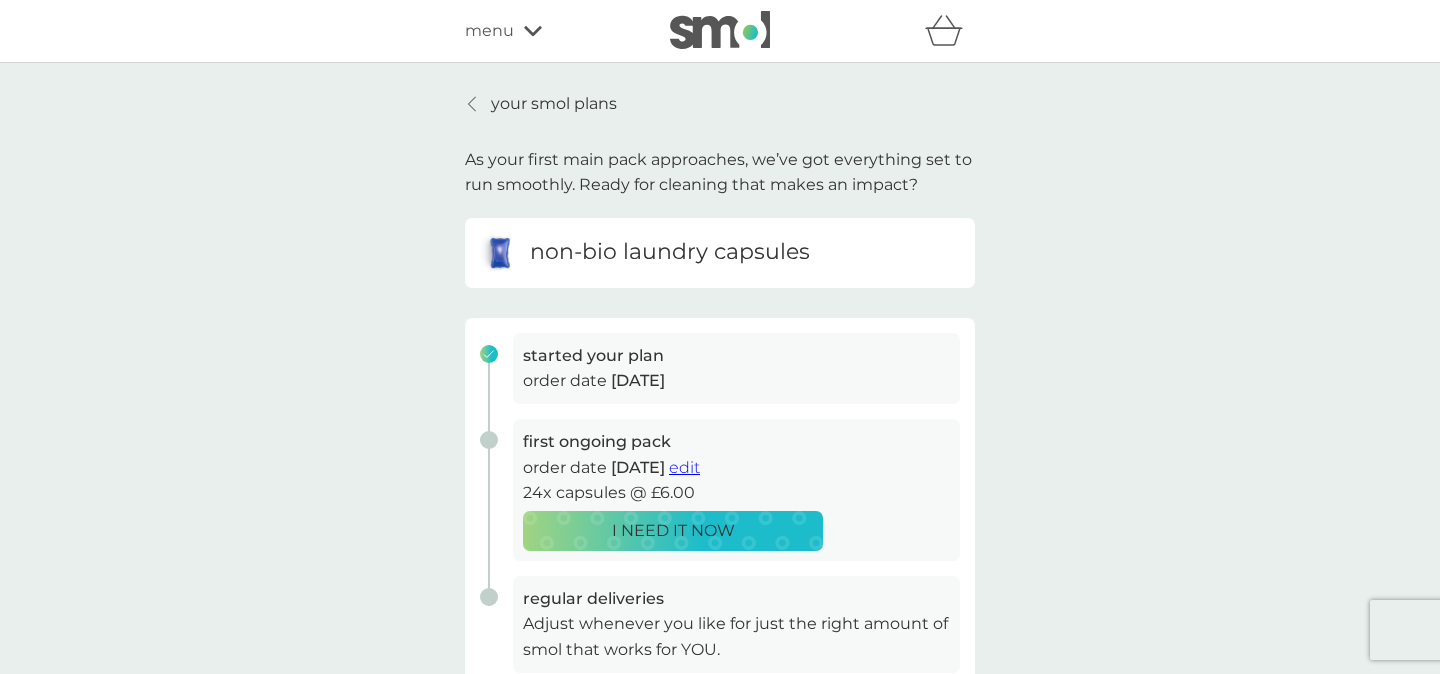 click on "your smol plans" at bounding box center [554, 104] 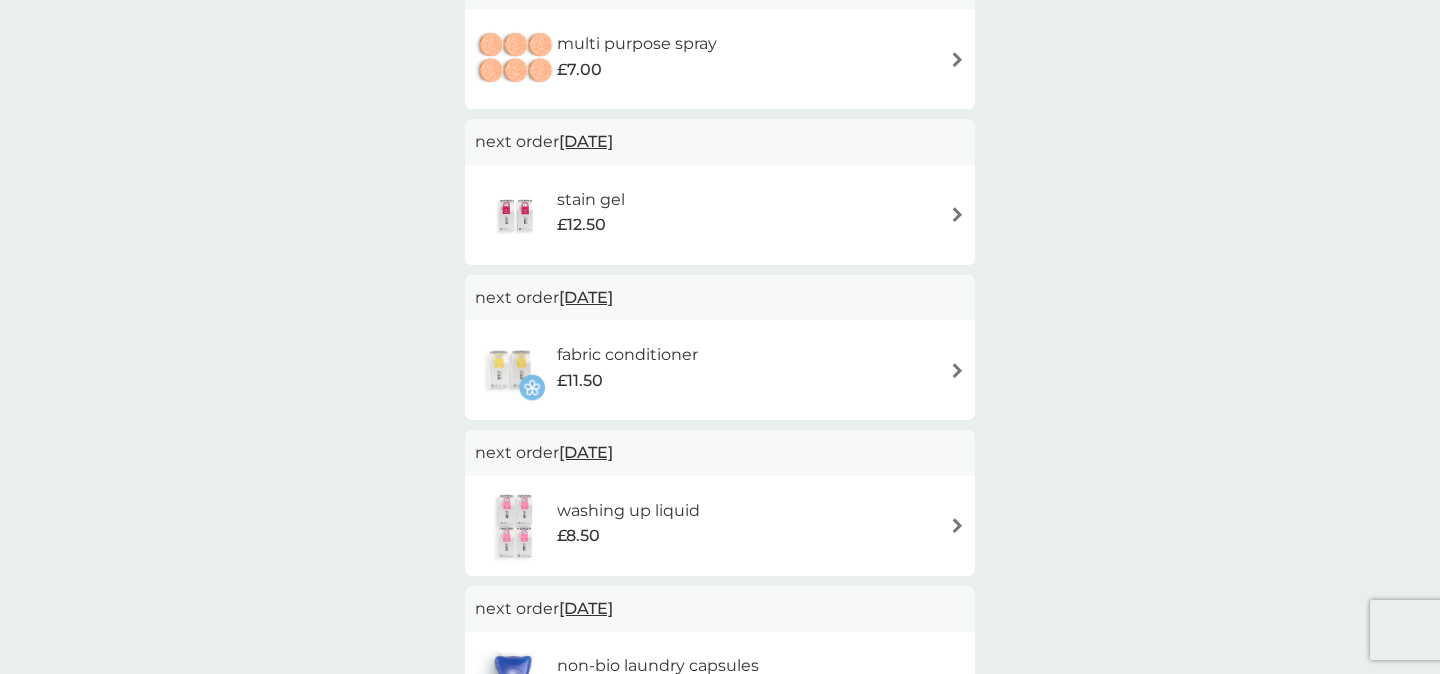 scroll, scrollTop: 224, scrollLeft: 0, axis: vertical 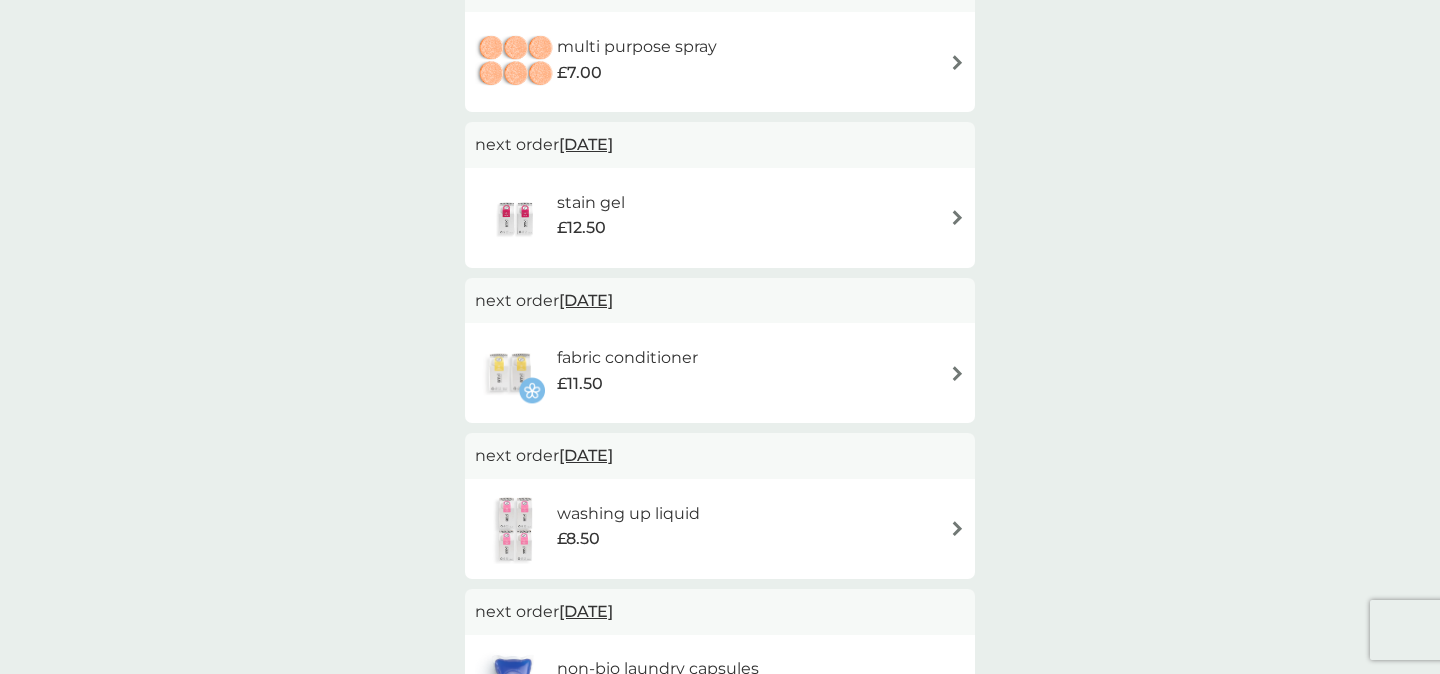 click at bounding box center (957, 217) 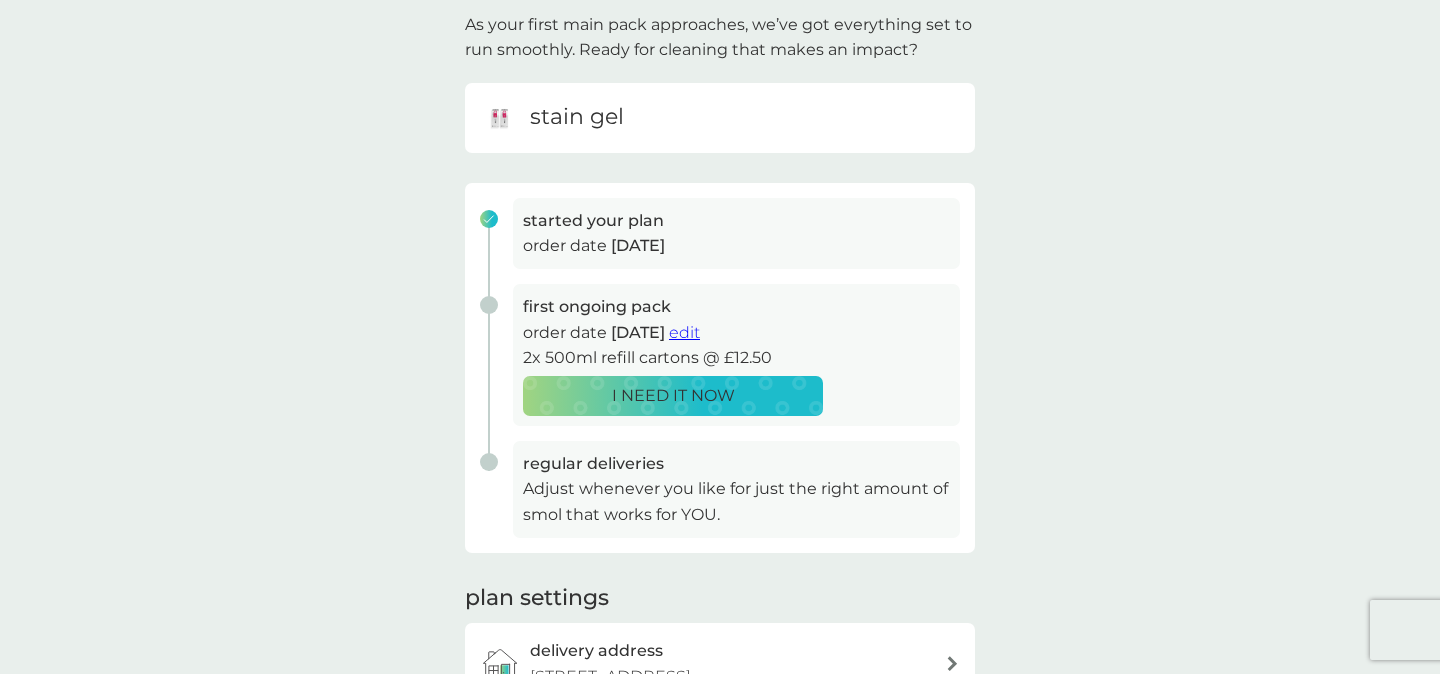 scroll, scrollTop: 136, scrollLeft: 0, axis: vertical 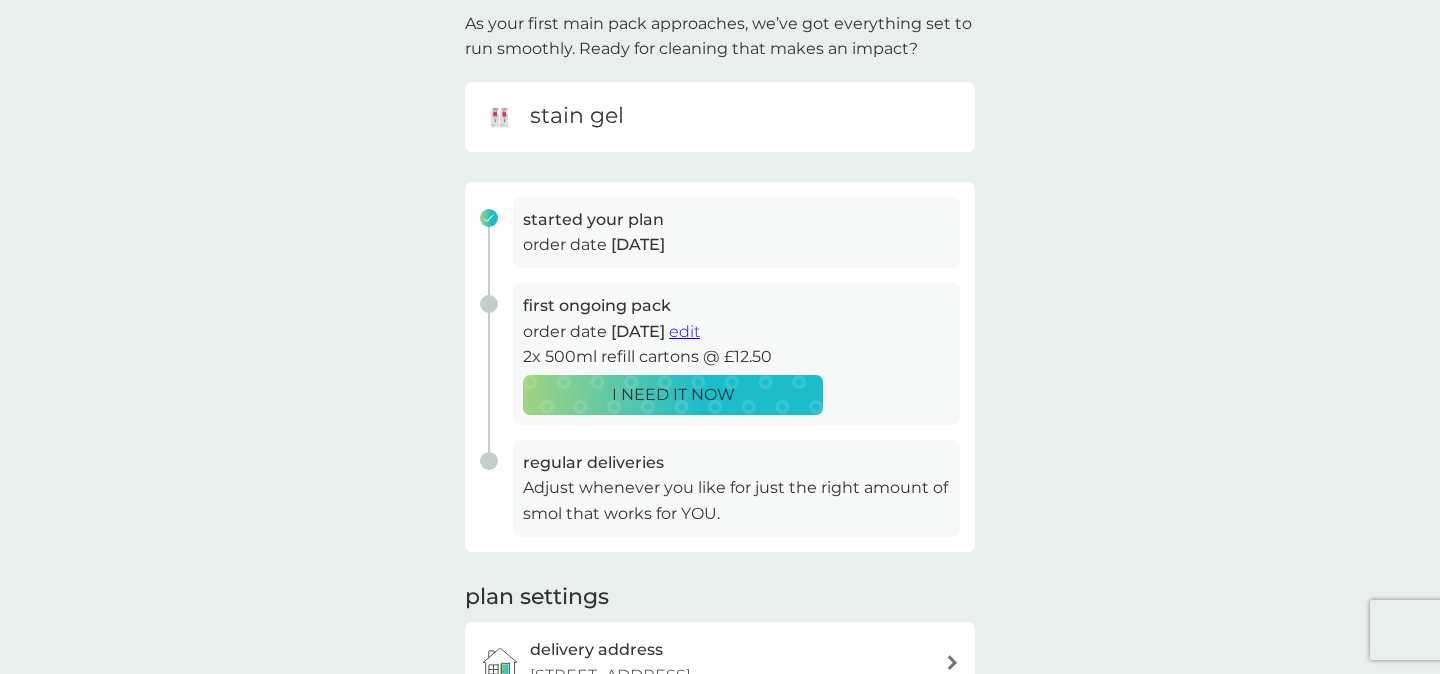 drag, startPoint x: 726, startPoint y: 332, endPoint x: 955, endPoint y: 371, distance: 232.29723 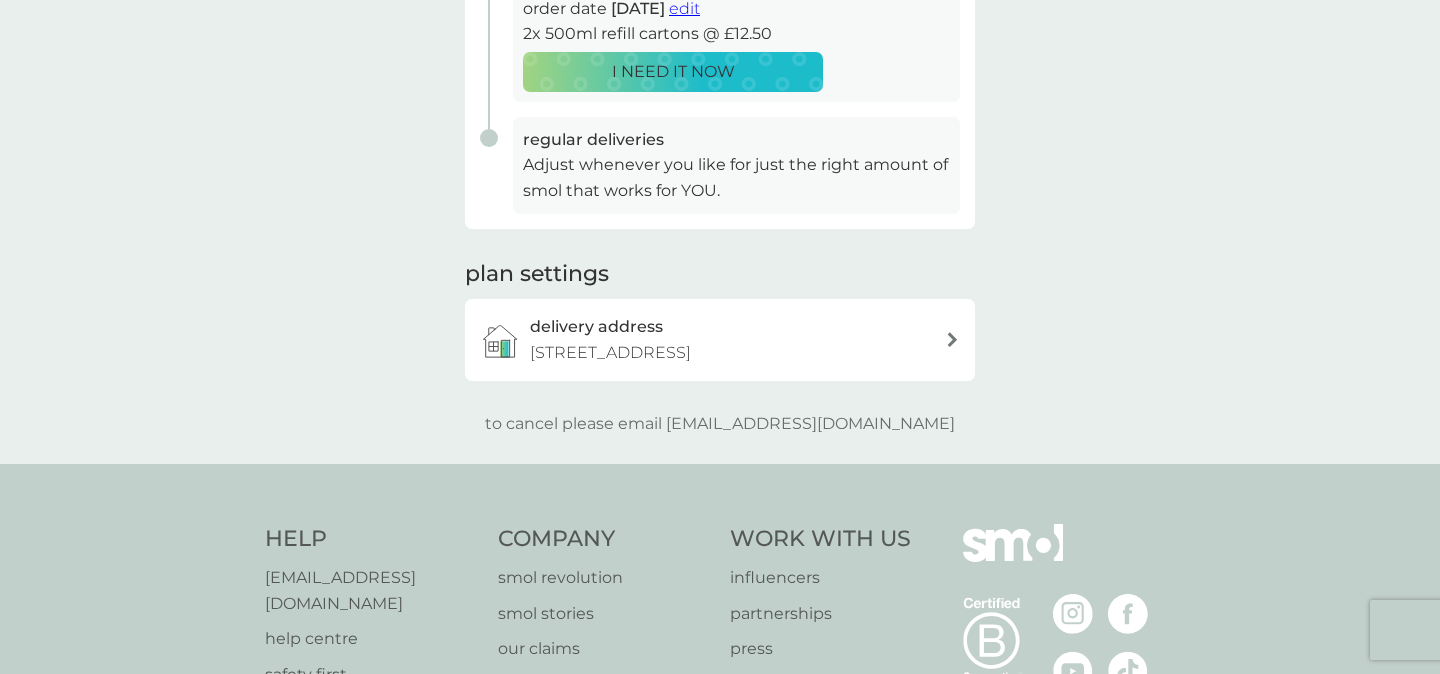 scroll, scrollTop: 474, scrollLeft: 0, axis: vertical 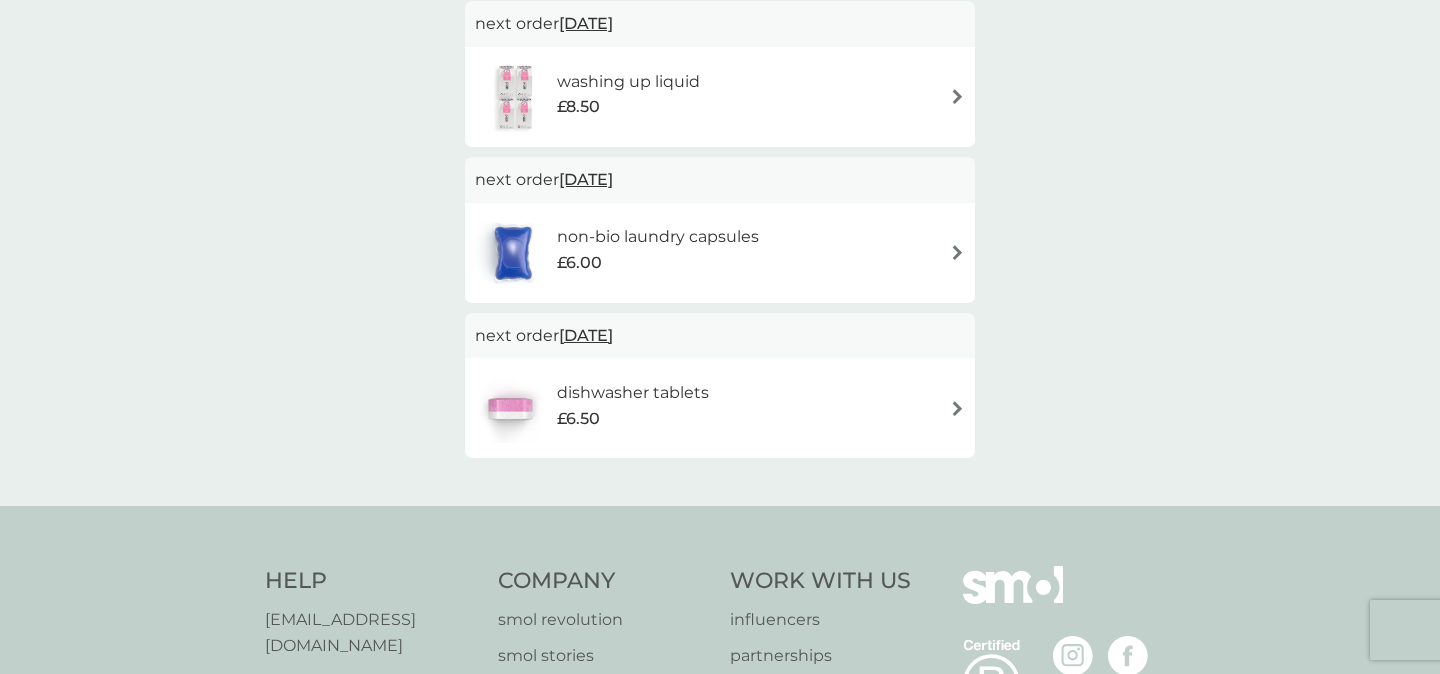click on "22 Sep 2025" at bounding box center (586, 335) 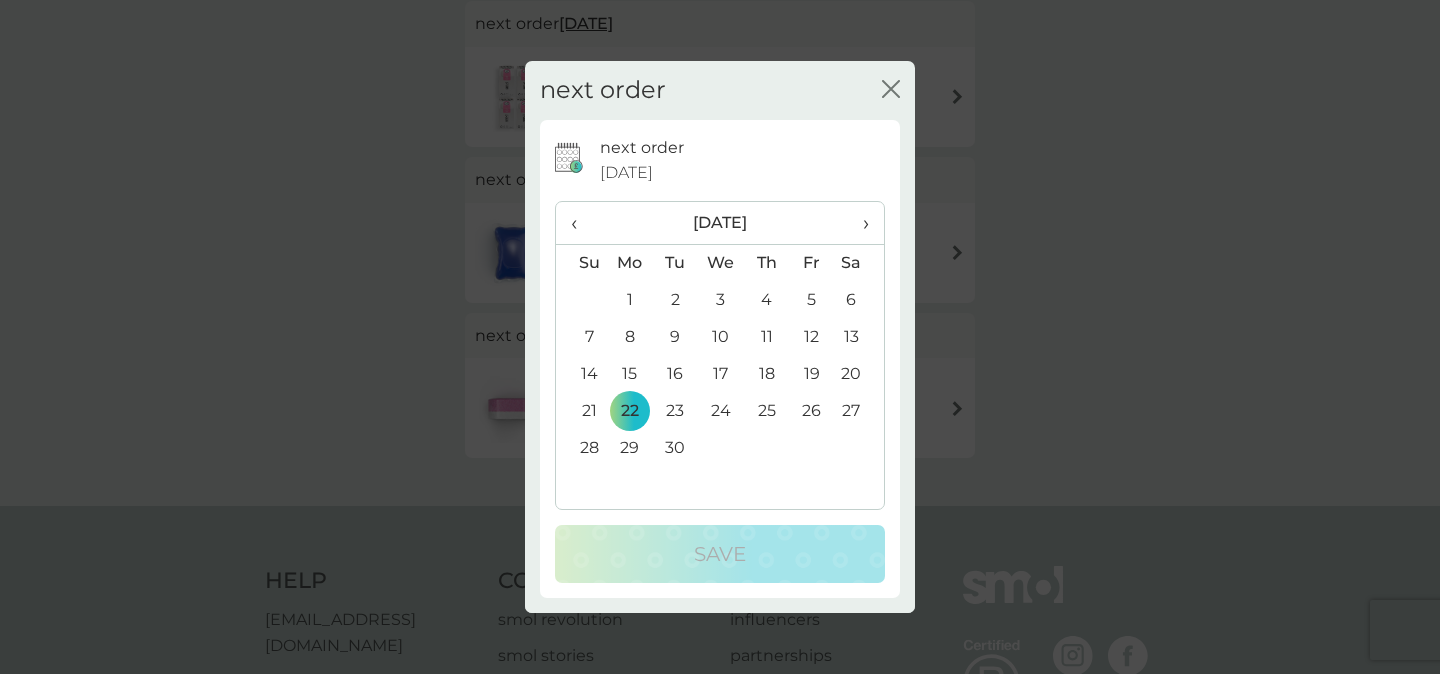 click on "‹" at bounding box center (581, 223) 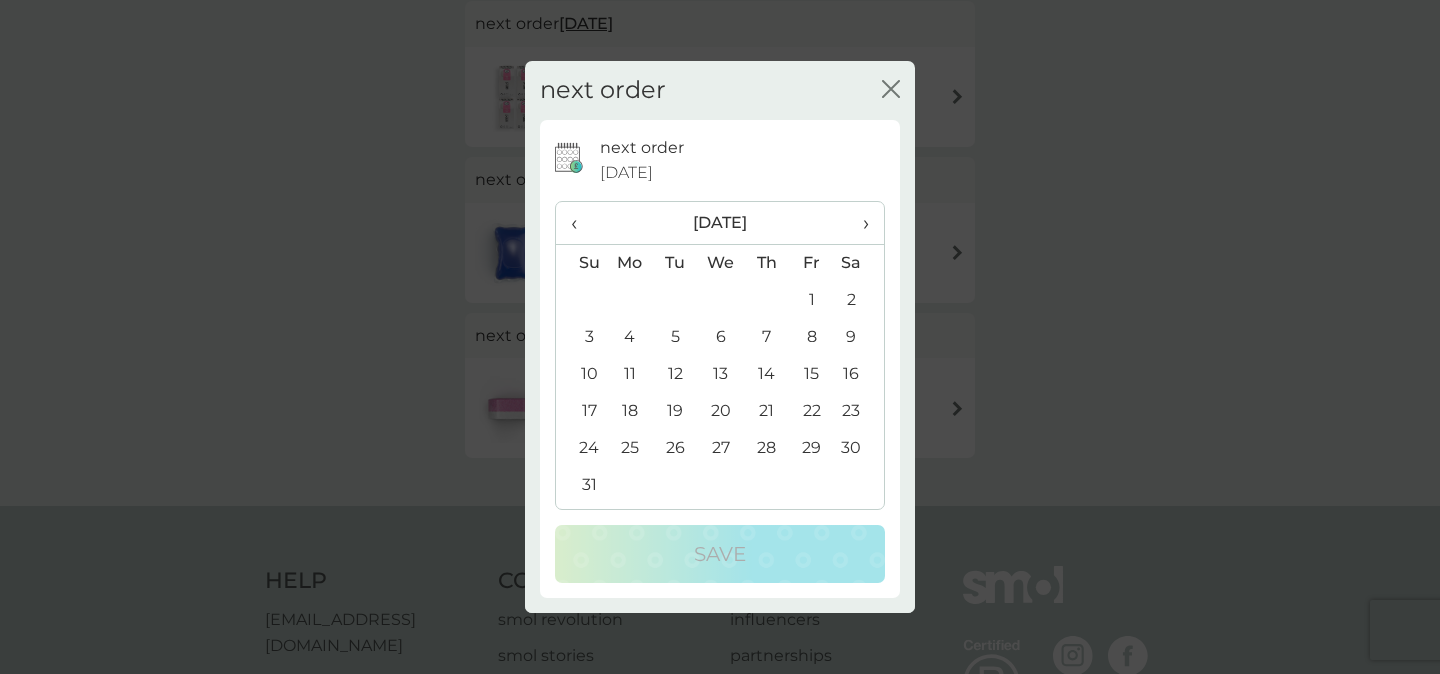 click on "14" at bounding box center (766, 374) 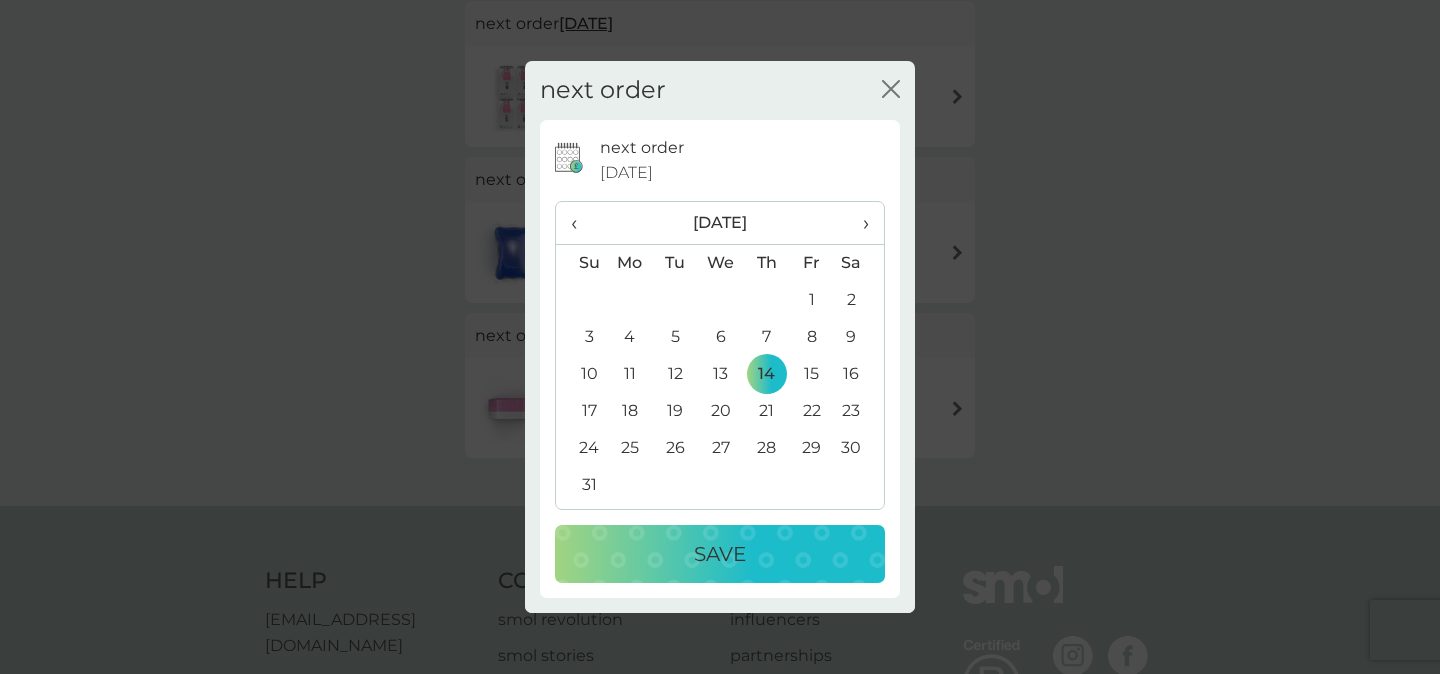 click on "Save" at bounding box center [720, 554] 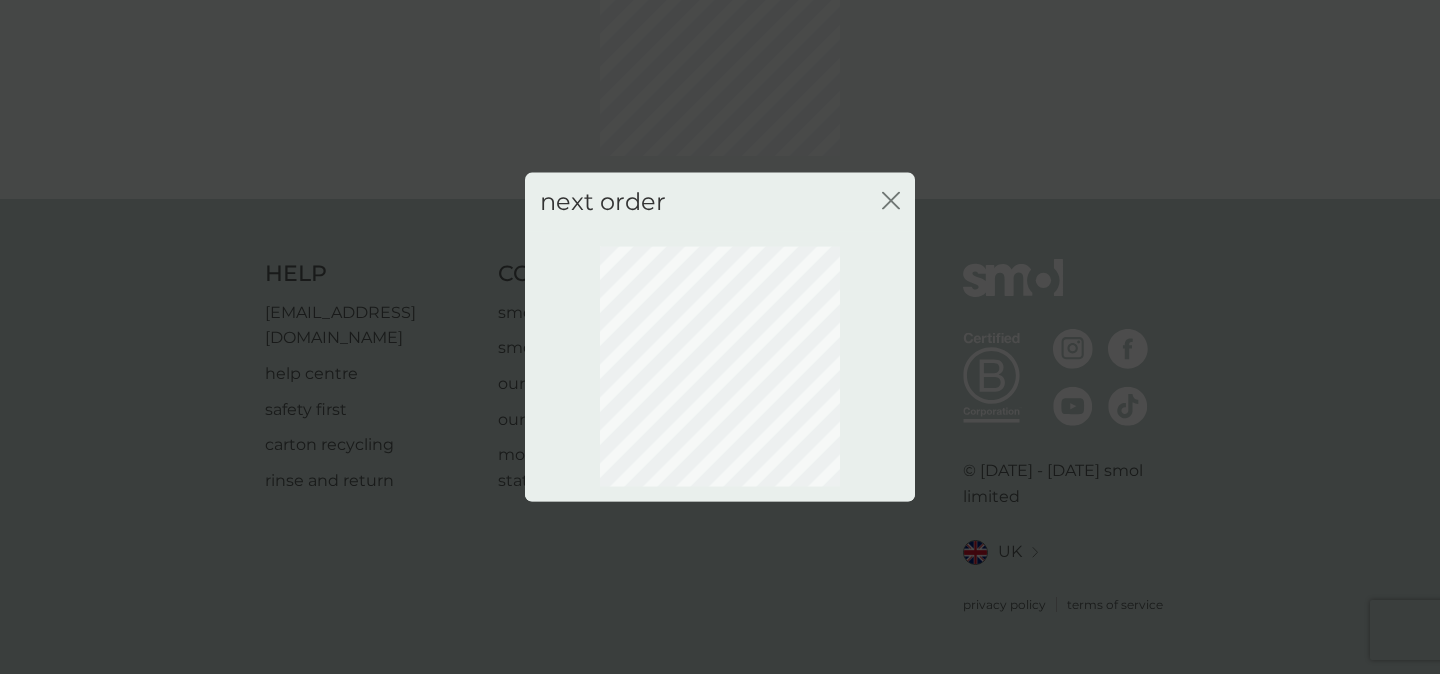 scroll, scrollTop: 164, scrollLeft: 0, axis: vertical 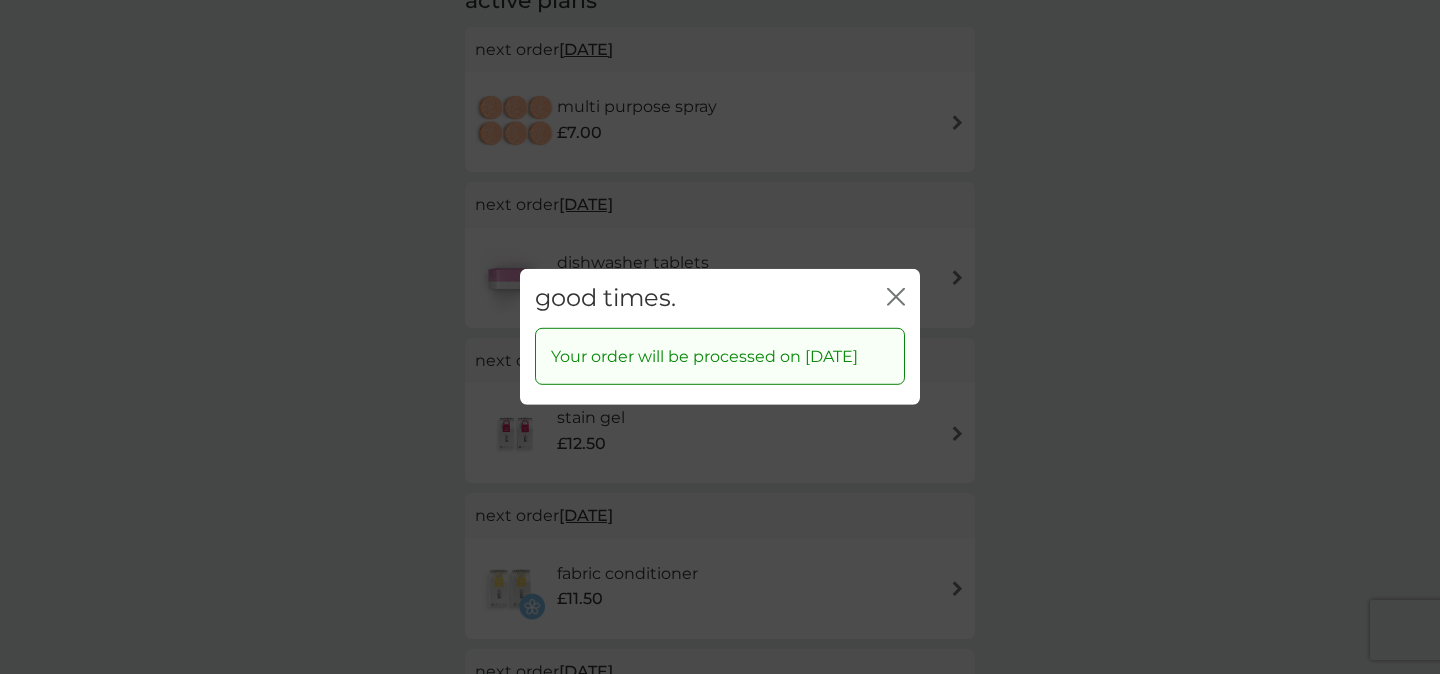 click 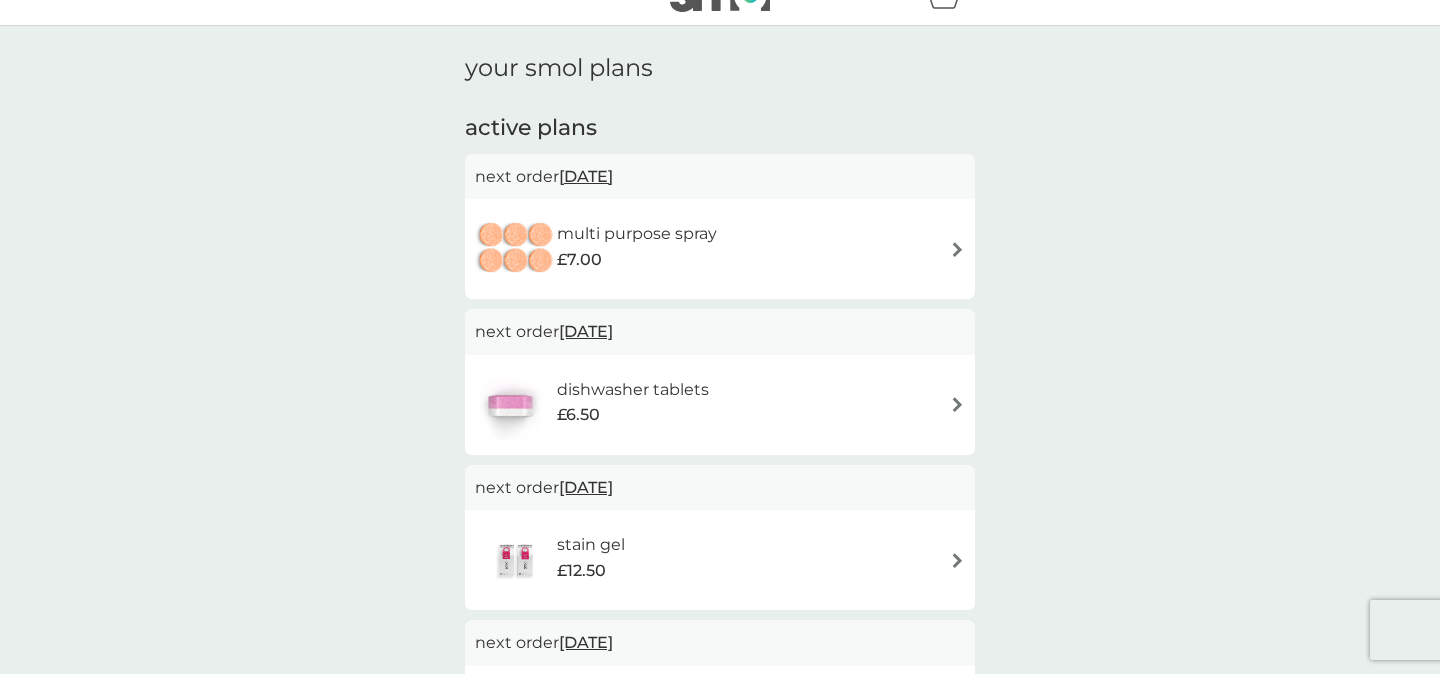 scroll, scrollTop: 34, scrollLeft: 0, axis: vertical 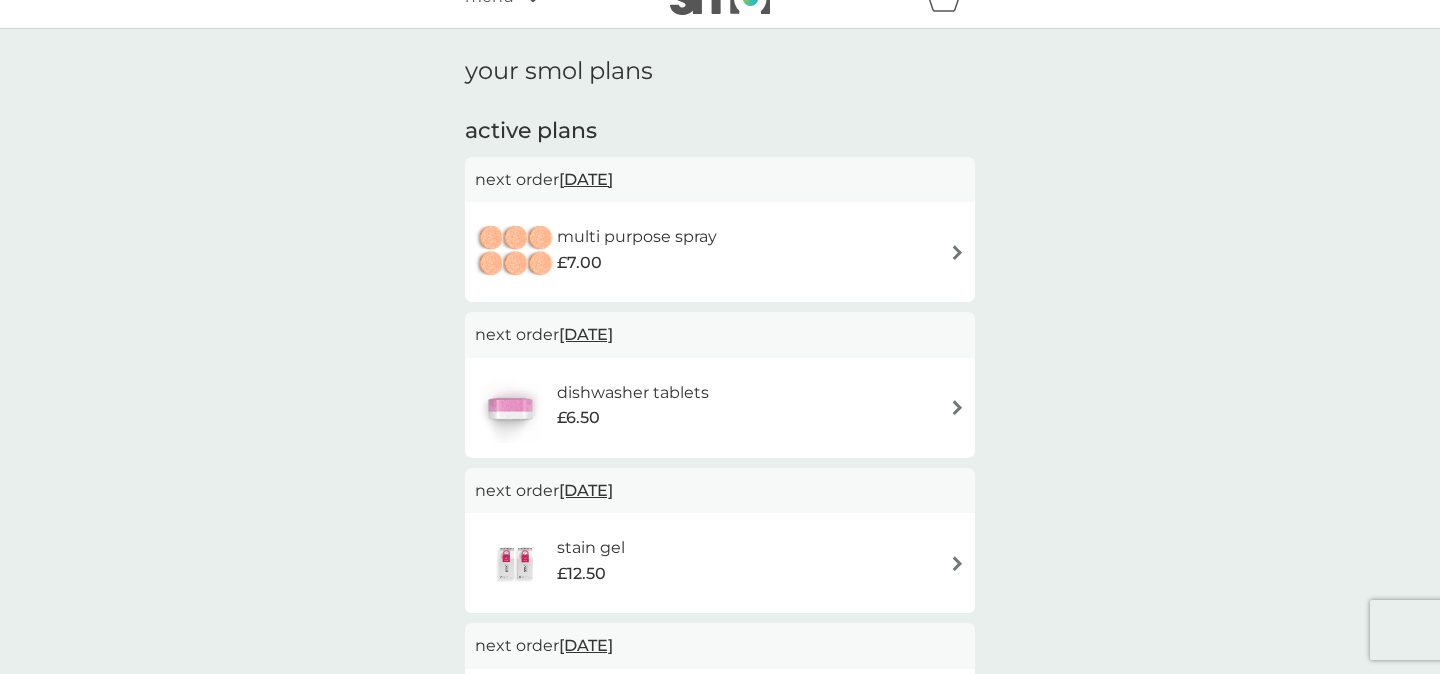 click on "23 Jul 2025" at bounding box center (586, 179) 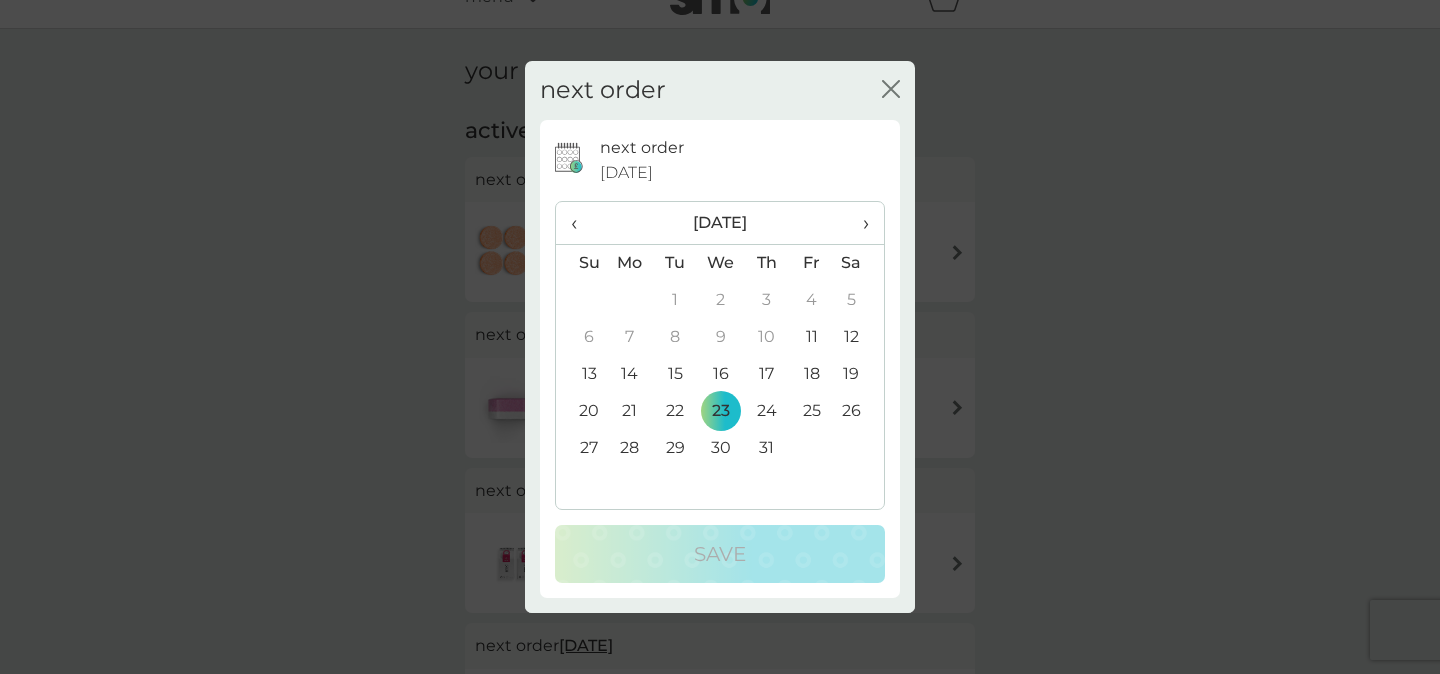 click on "›" at bounding box center (859, 223) 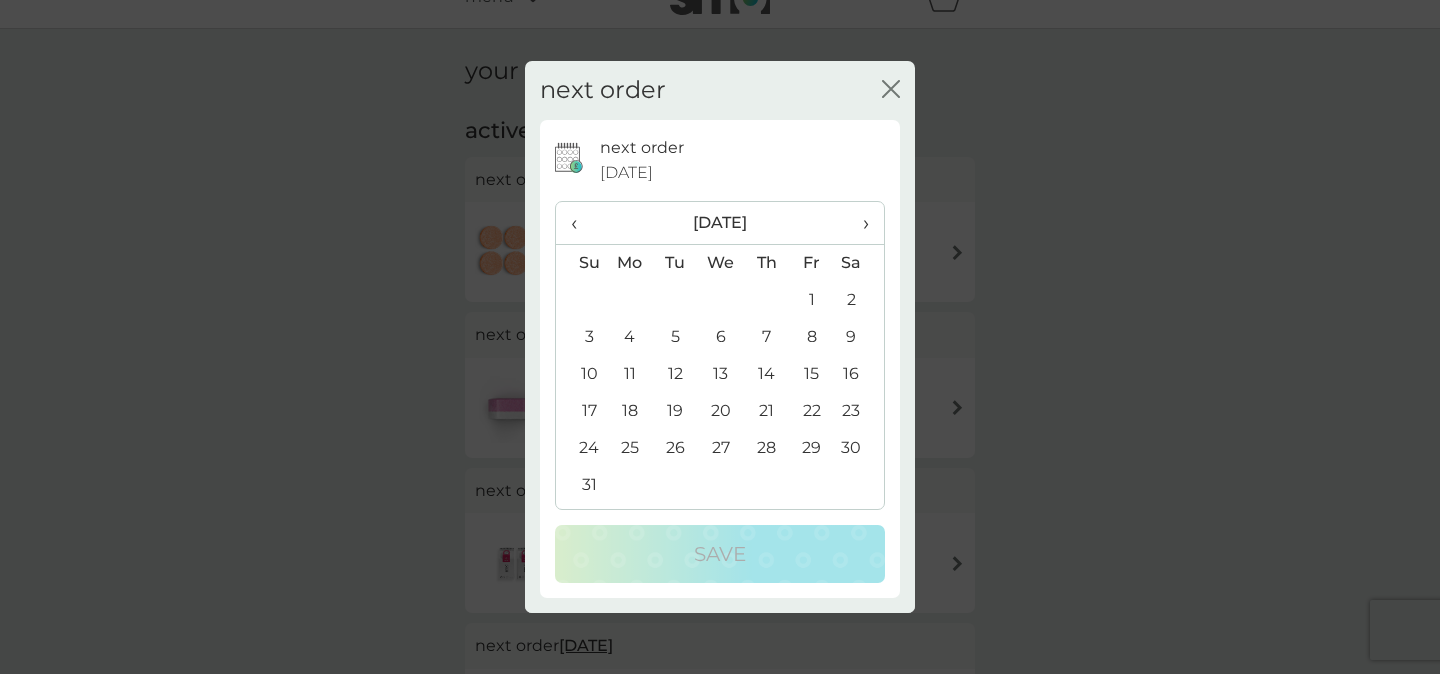 click on "14" at bounding box center [766, 374] 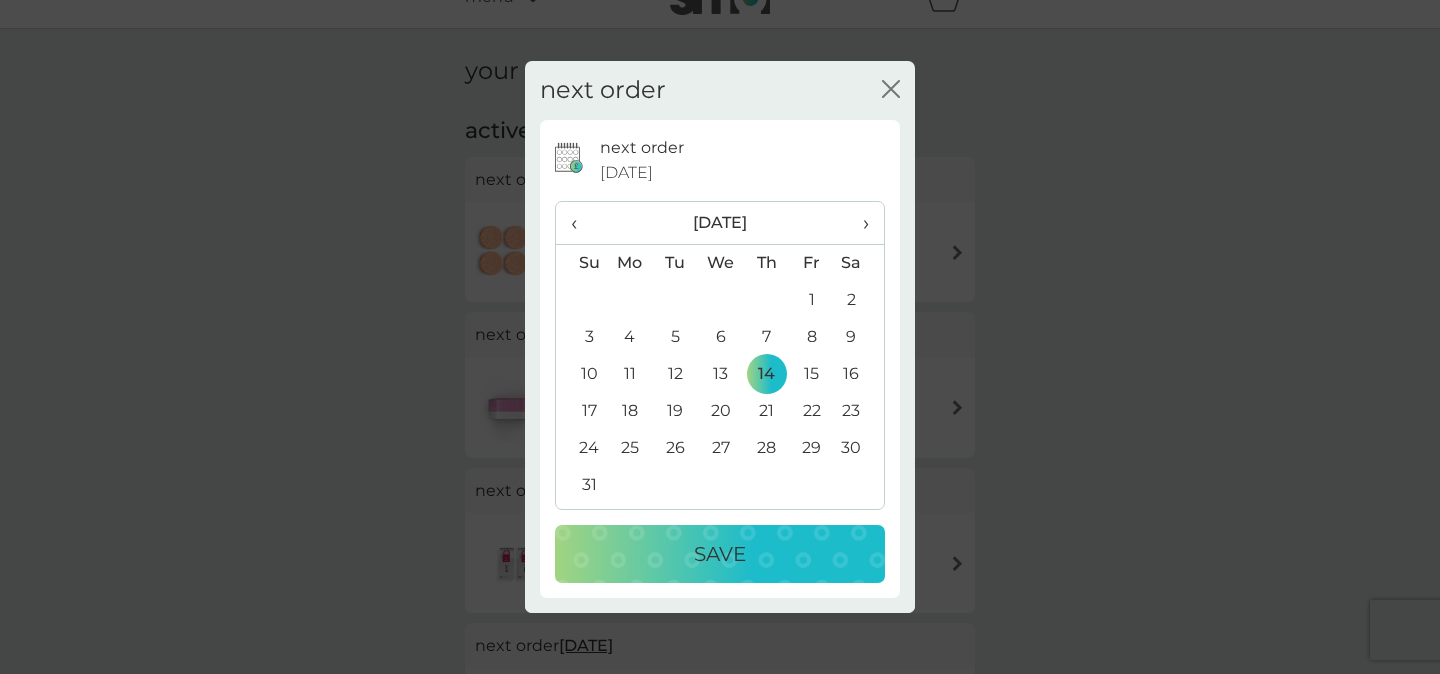 click on "Save" at bounding box center [720, 554] 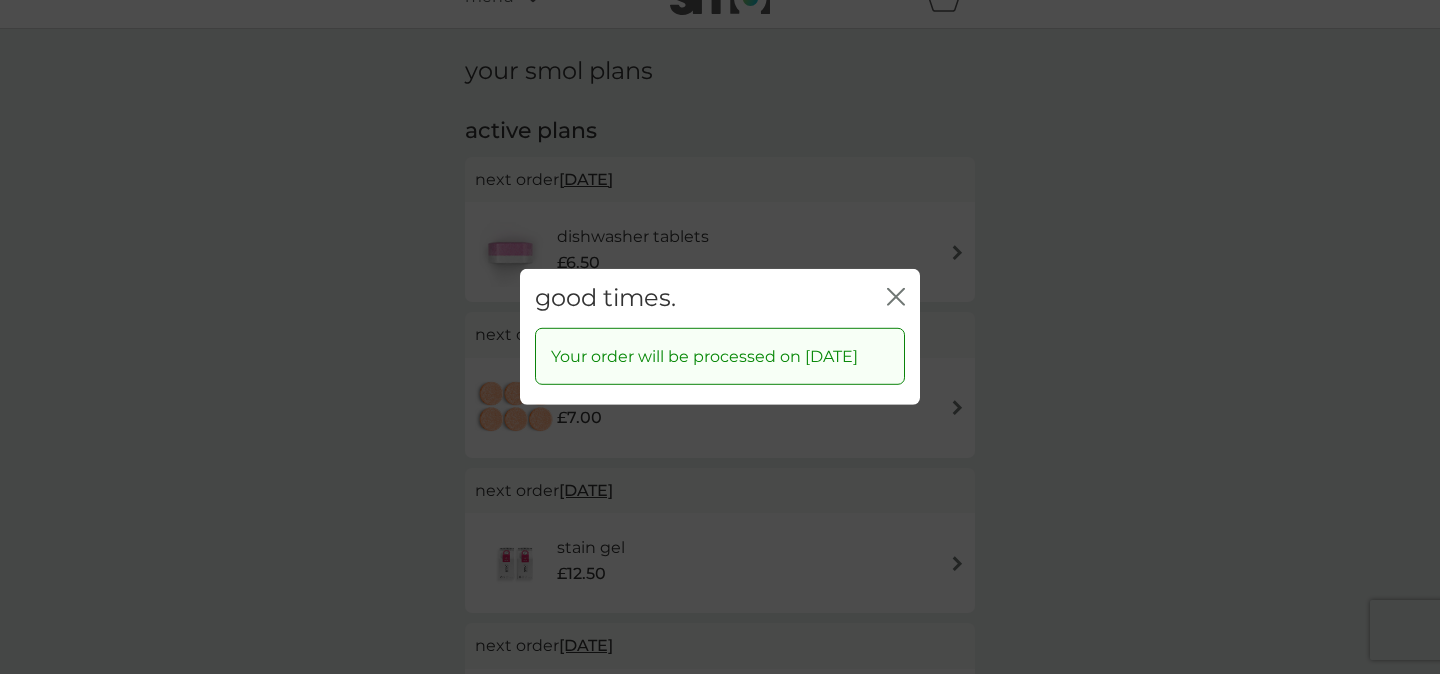 click 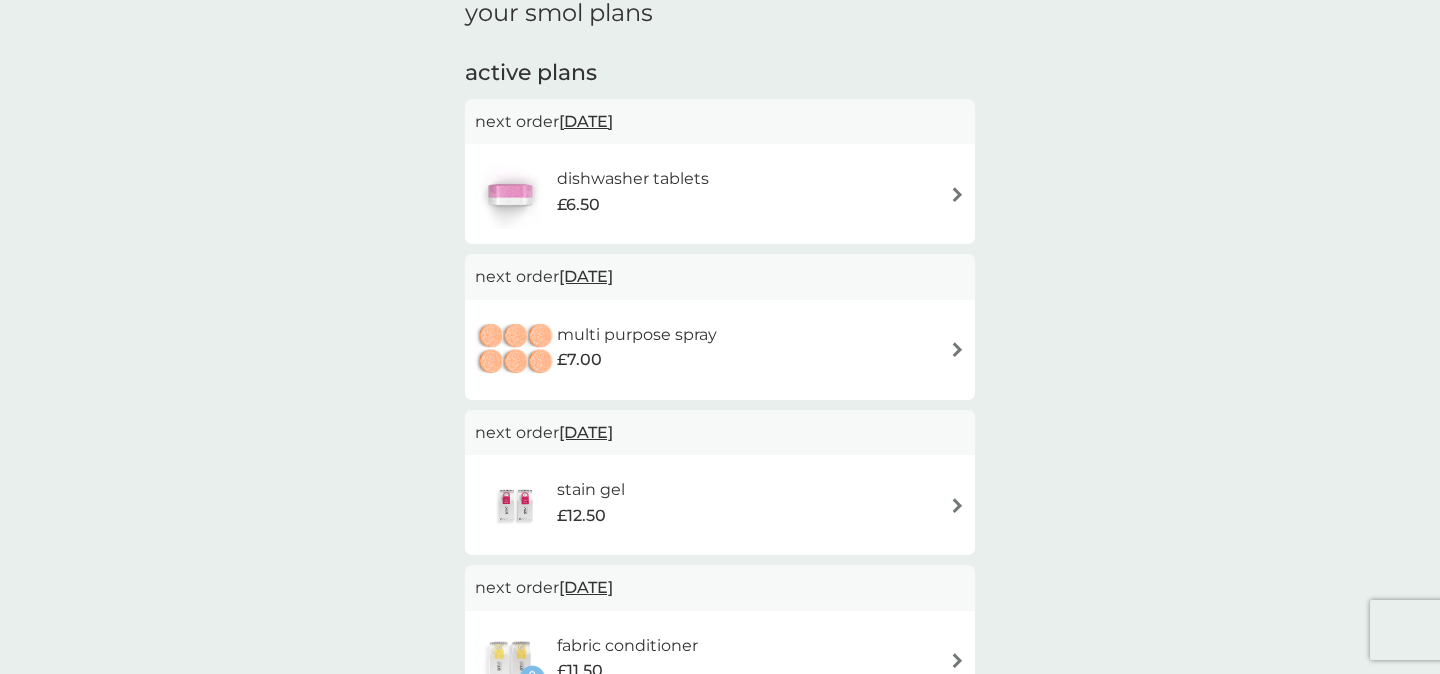 scroll, scrollTop: 90, scrollLeft: 0, axis: vertical 